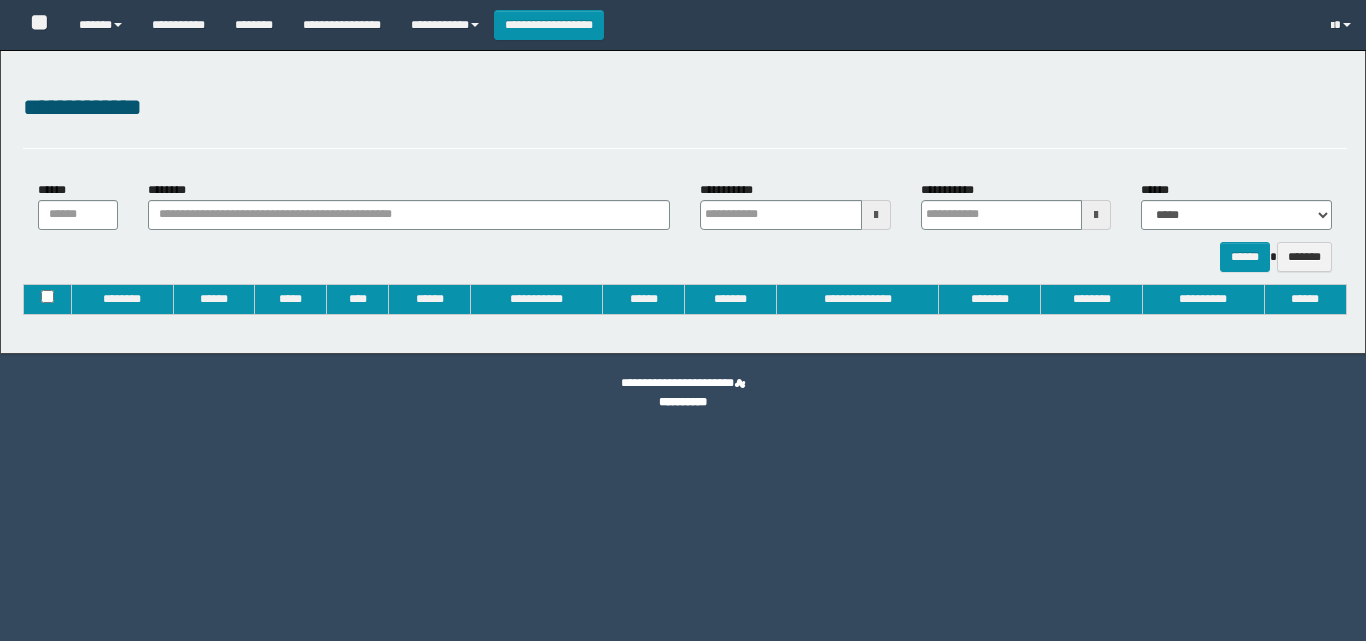 type on "**********" 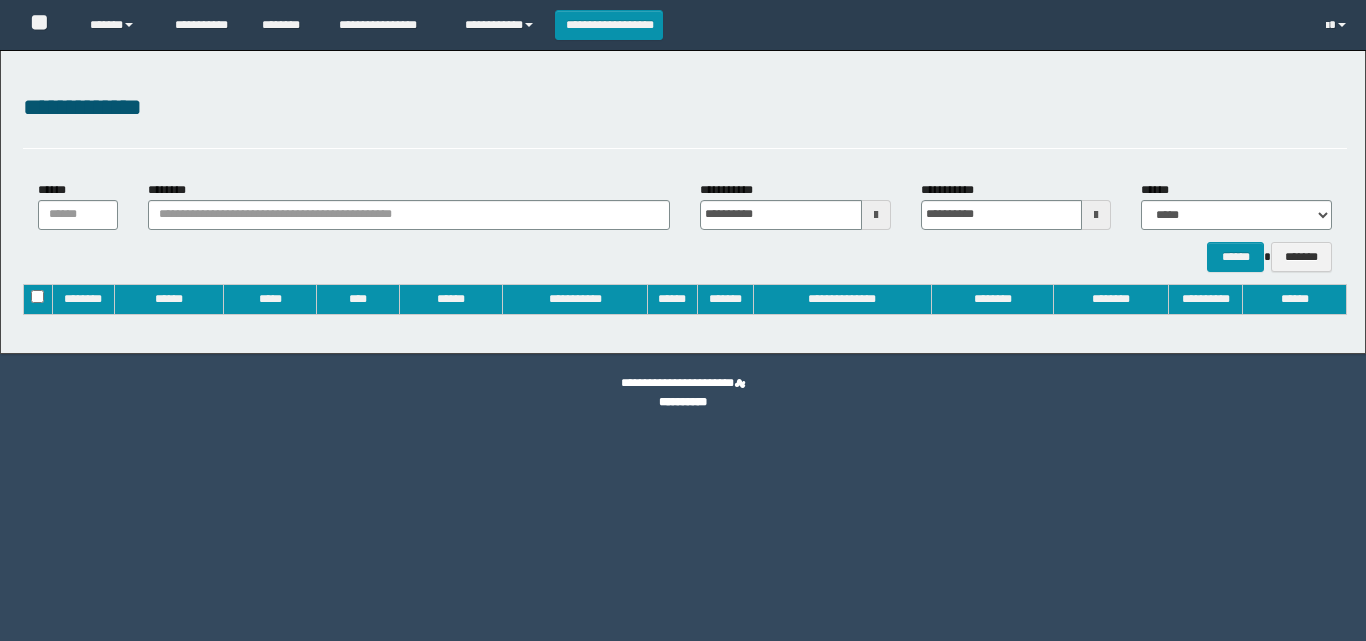 scroll, scrollTop: 0, scrollLeft: 0, axis: both 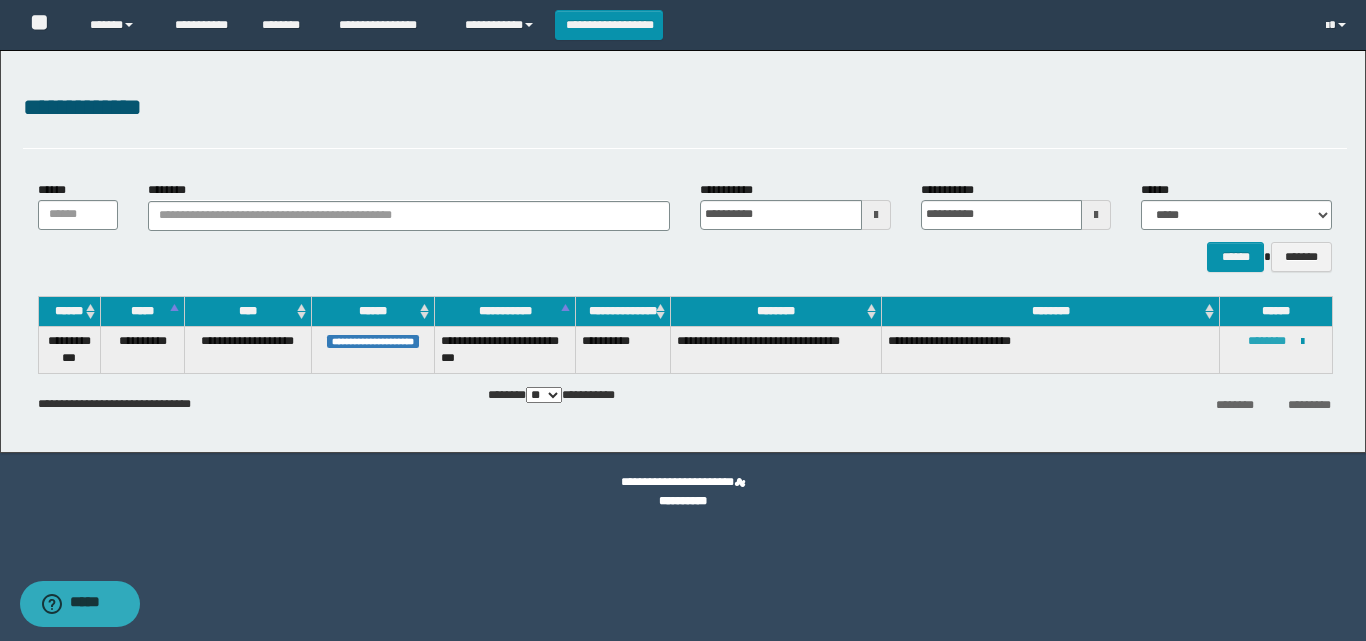 click on "********" at bounding box center (1267, 341) 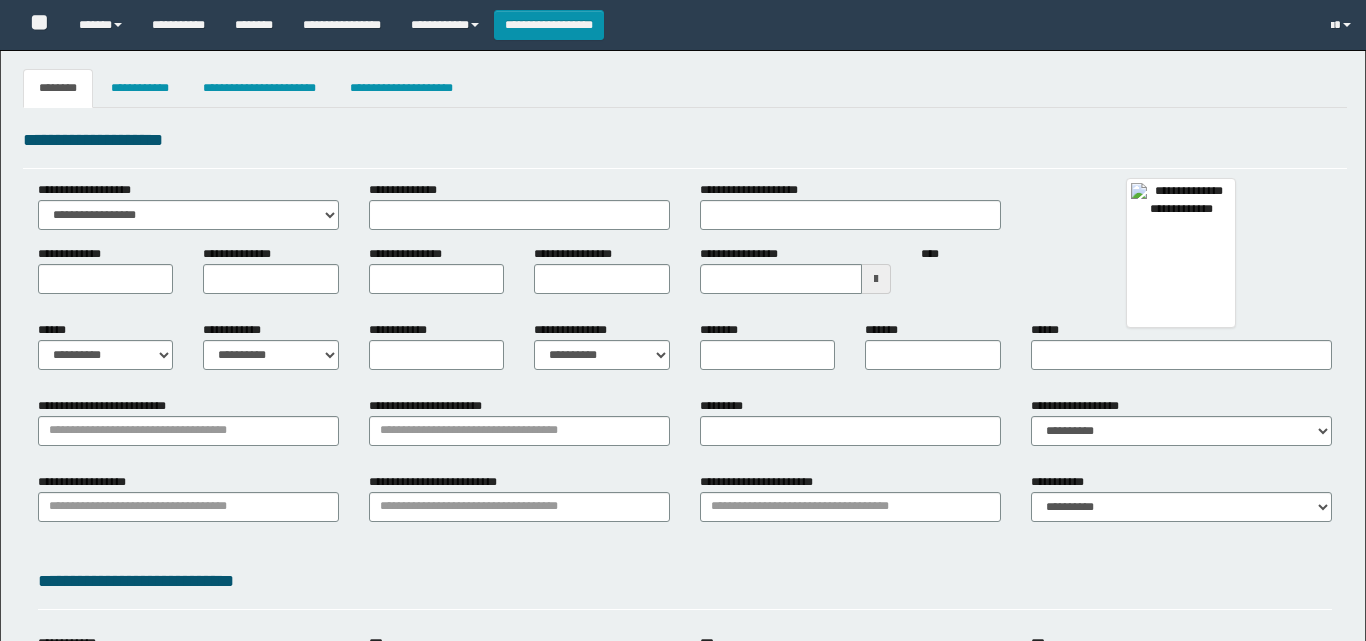 type 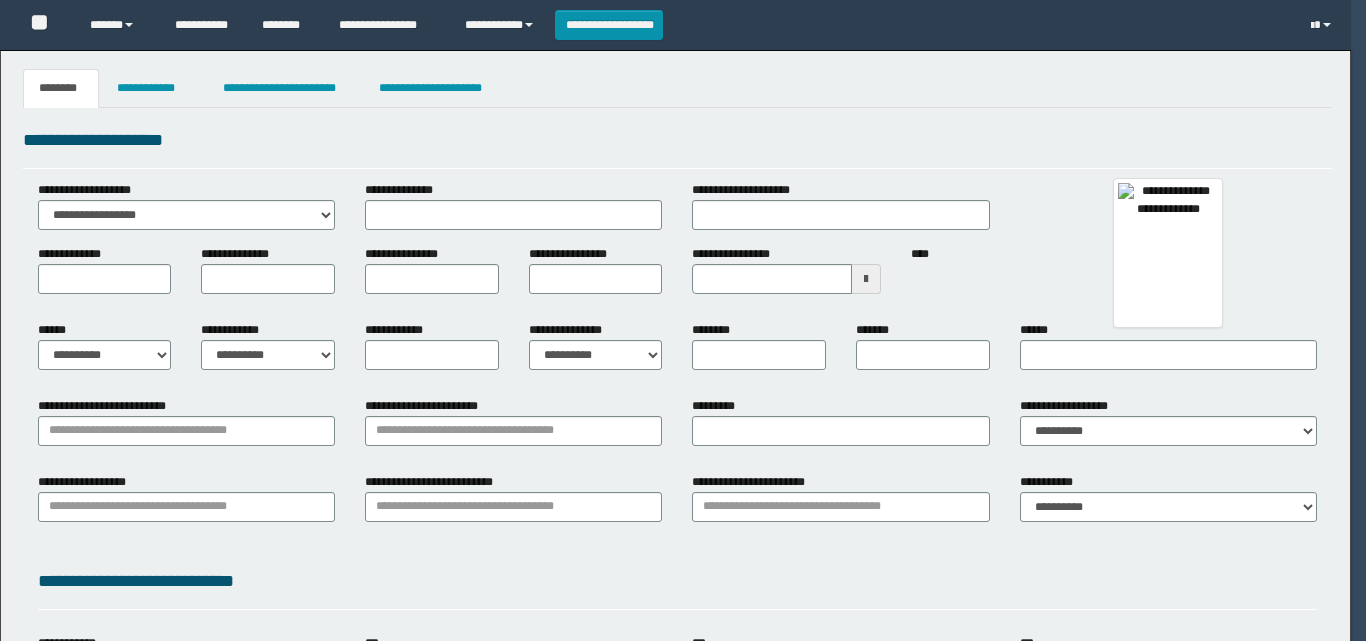 scroll, scrollTop: 0, scrollLeft: 0, axis: both 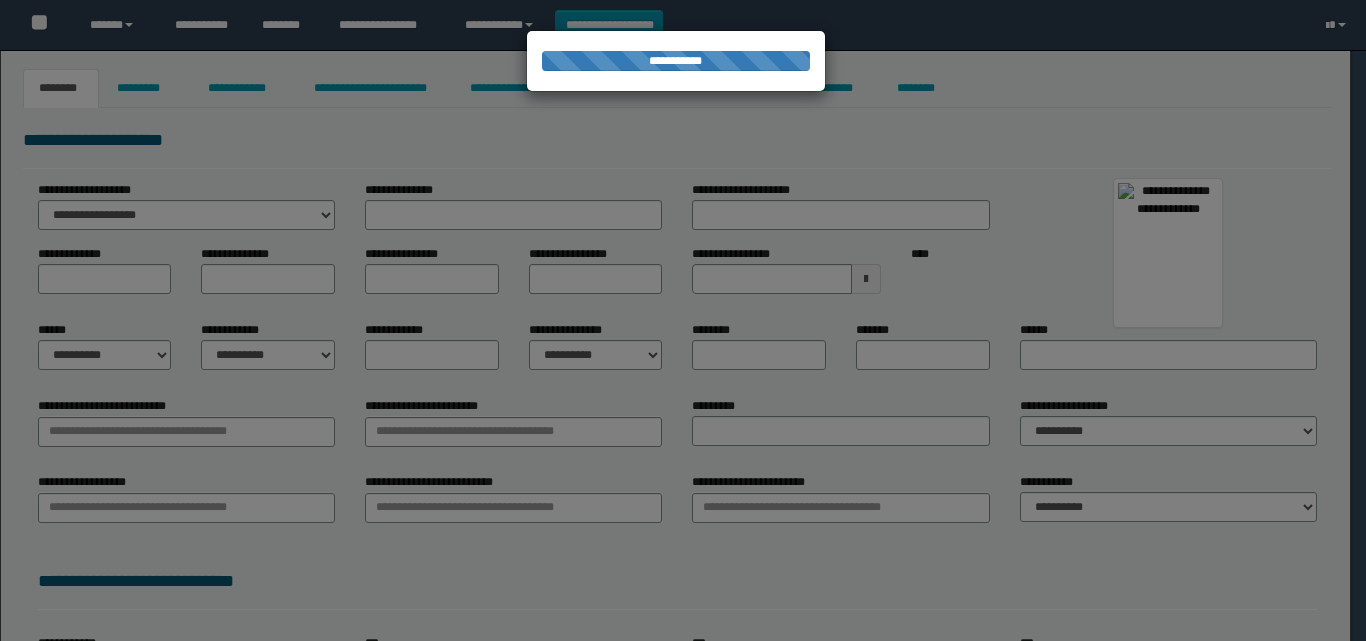type on "**********" 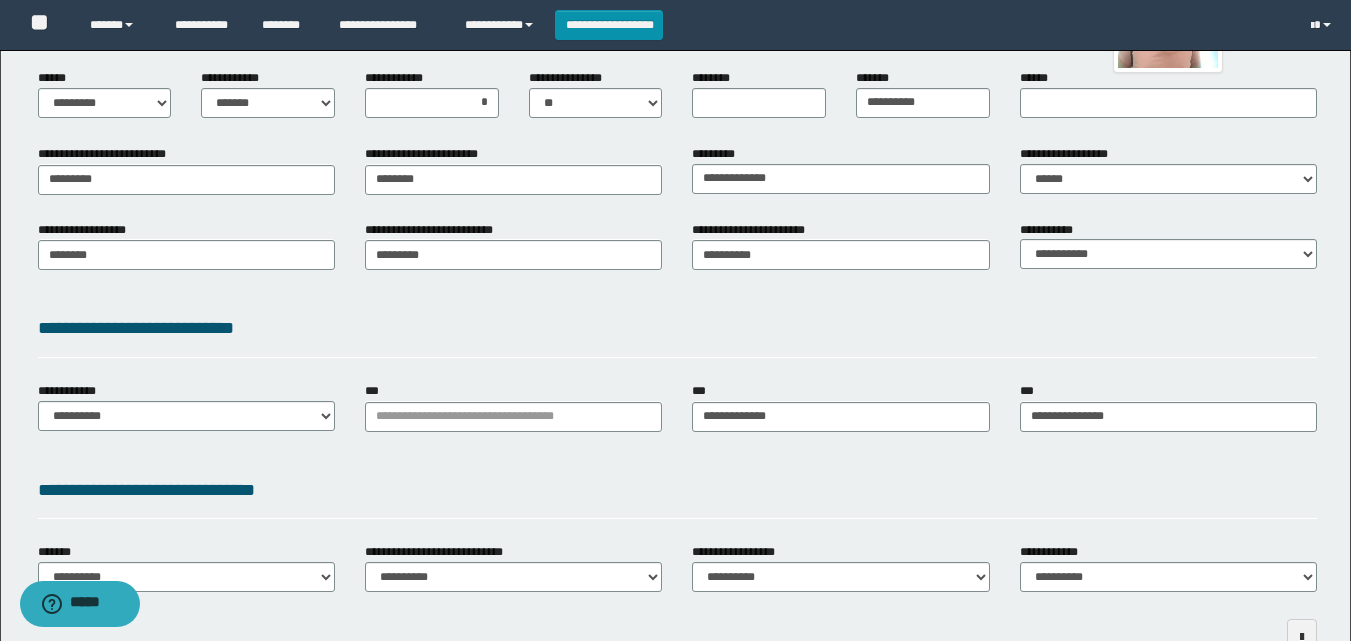 scroll, scrollTop: 300, scrollLeft: 0, axis: vertical 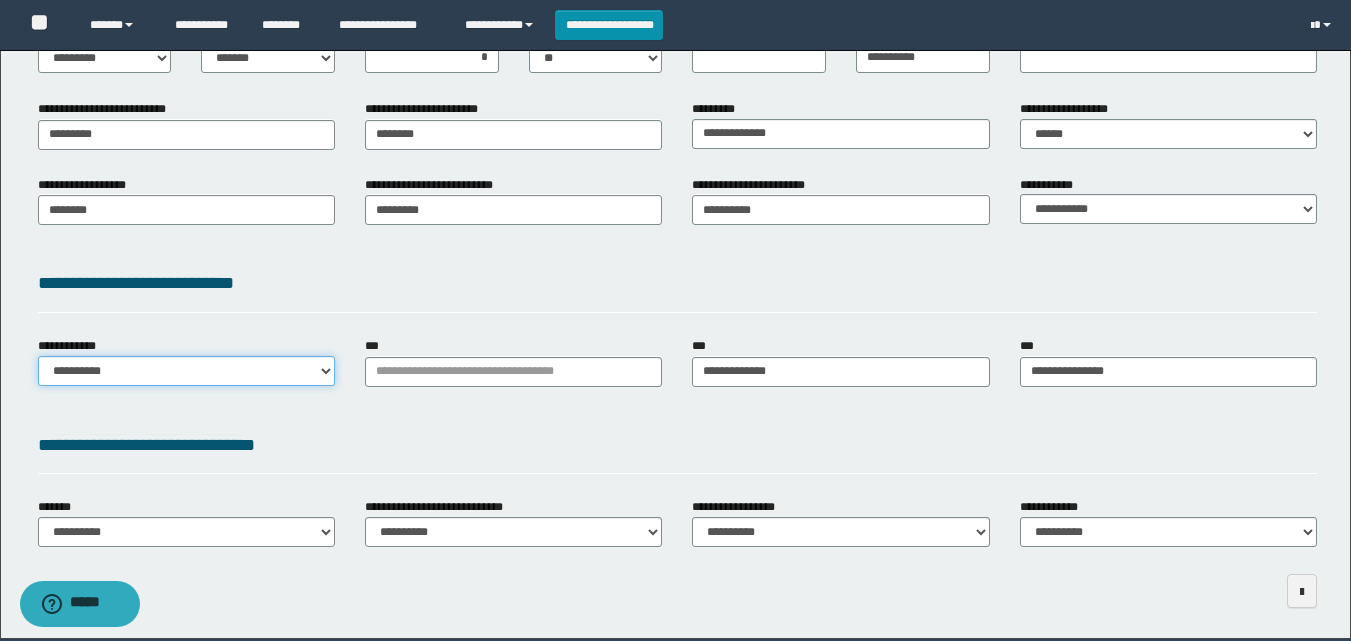 click on "**********" at bounding box center [186, 371] 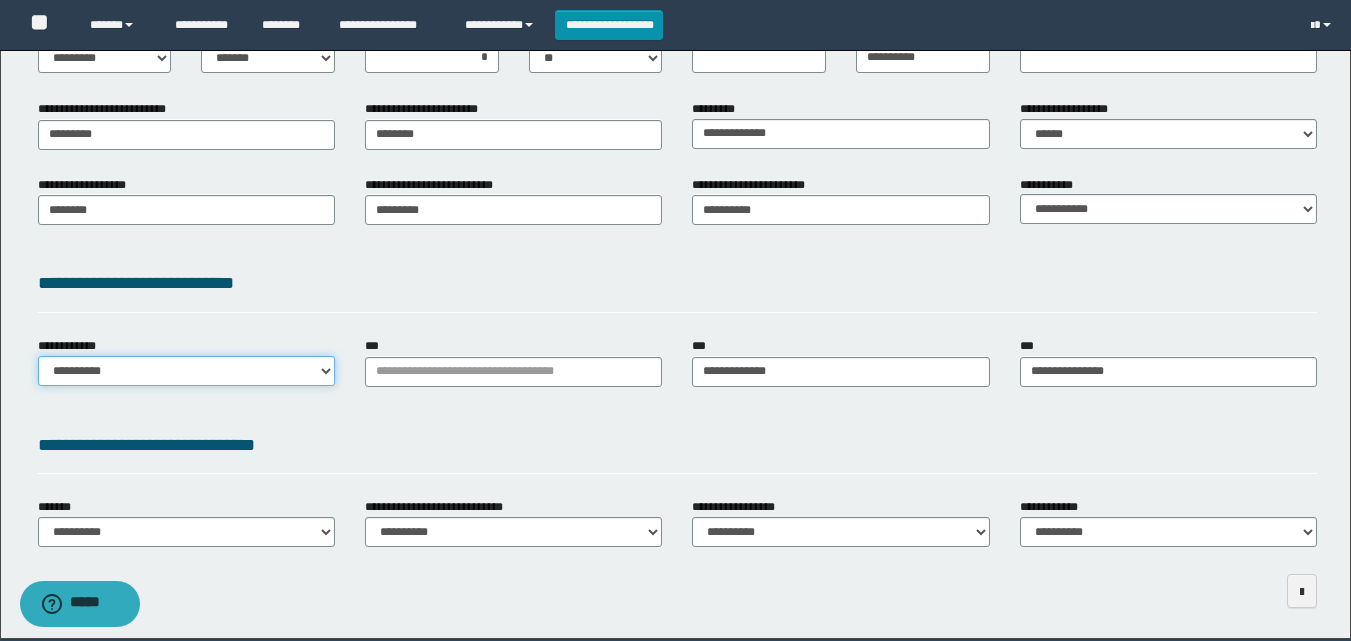 select on "**" 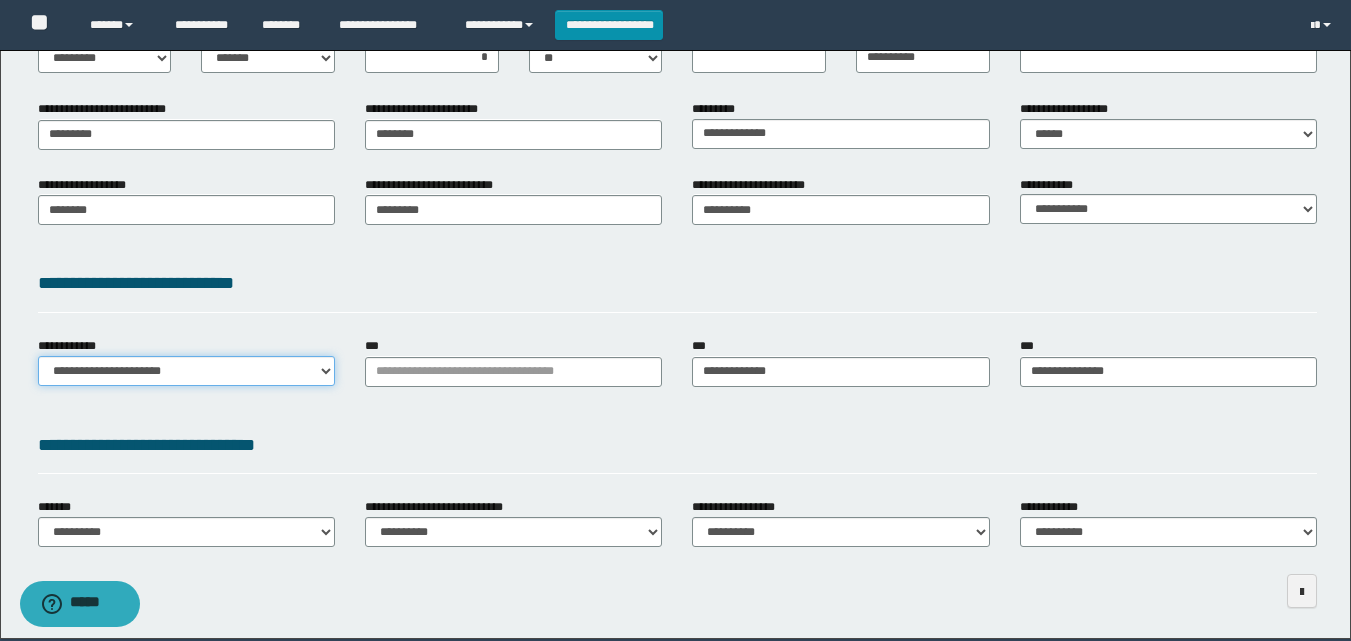 click on "**********" at bounding box center [186, 371] 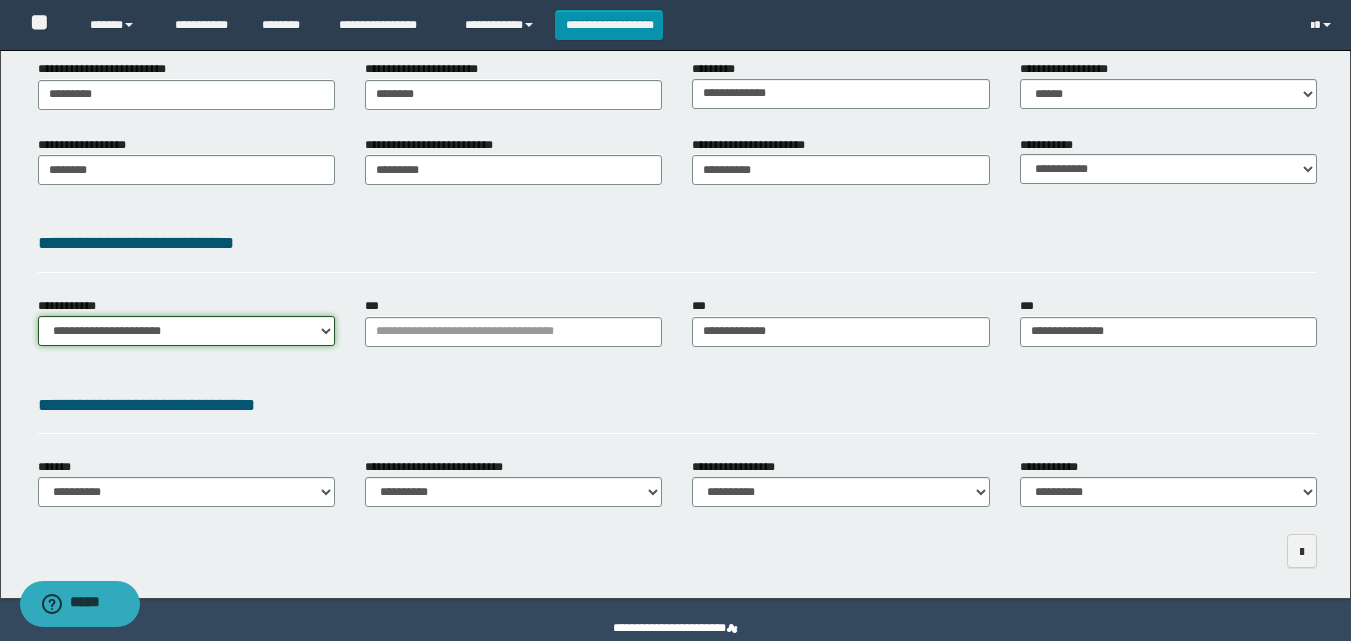 scroll, scrollTop: 375, scrollLeft: 0, axis: vertical 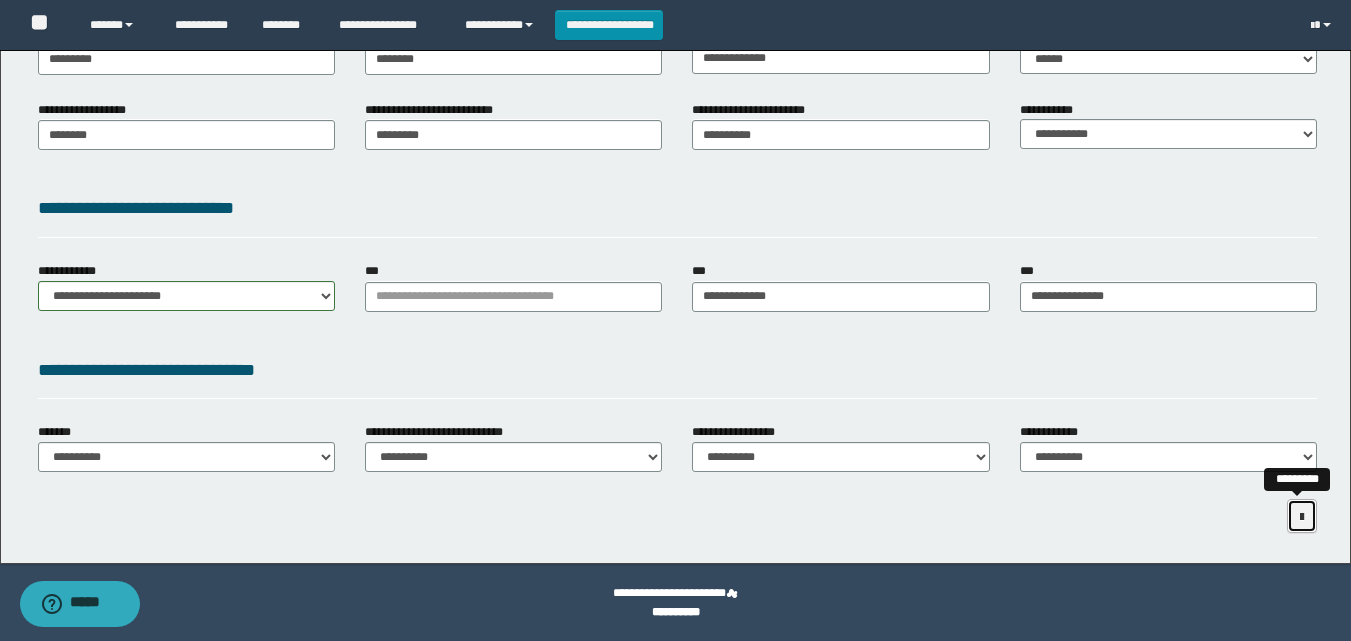 click at bounding box center [1302, 516] 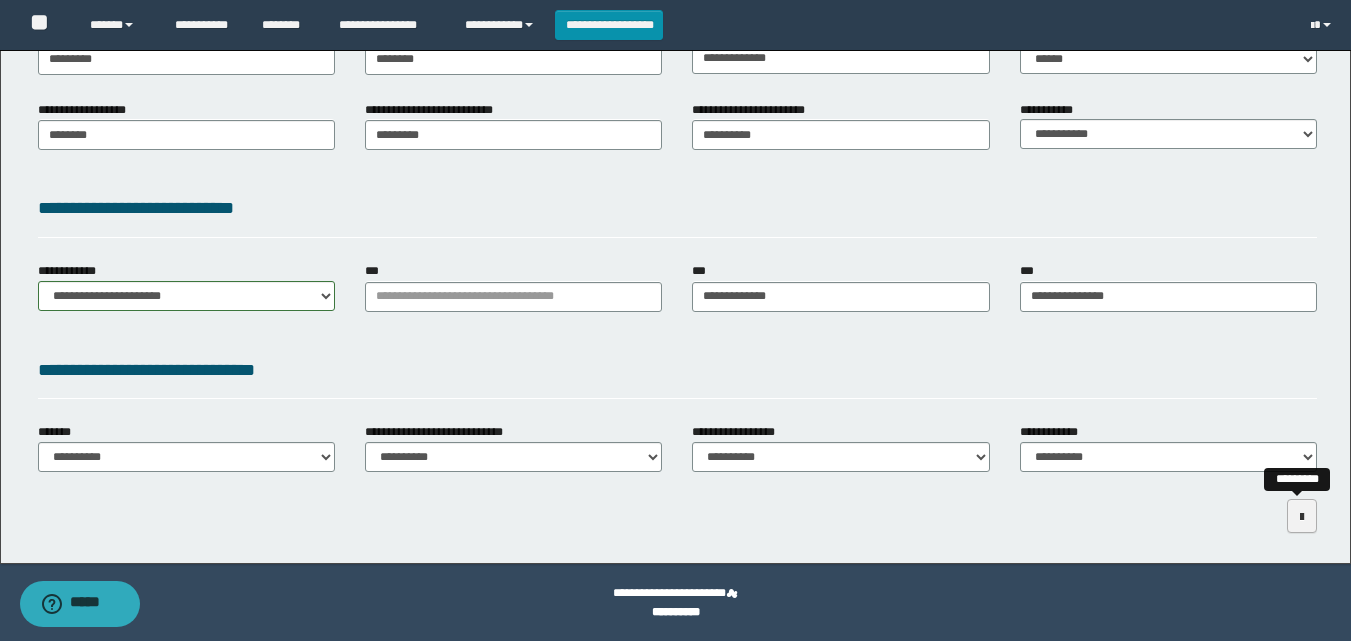 scroll, scrollTop: 287, scrollLeft: 0, axis: vertical 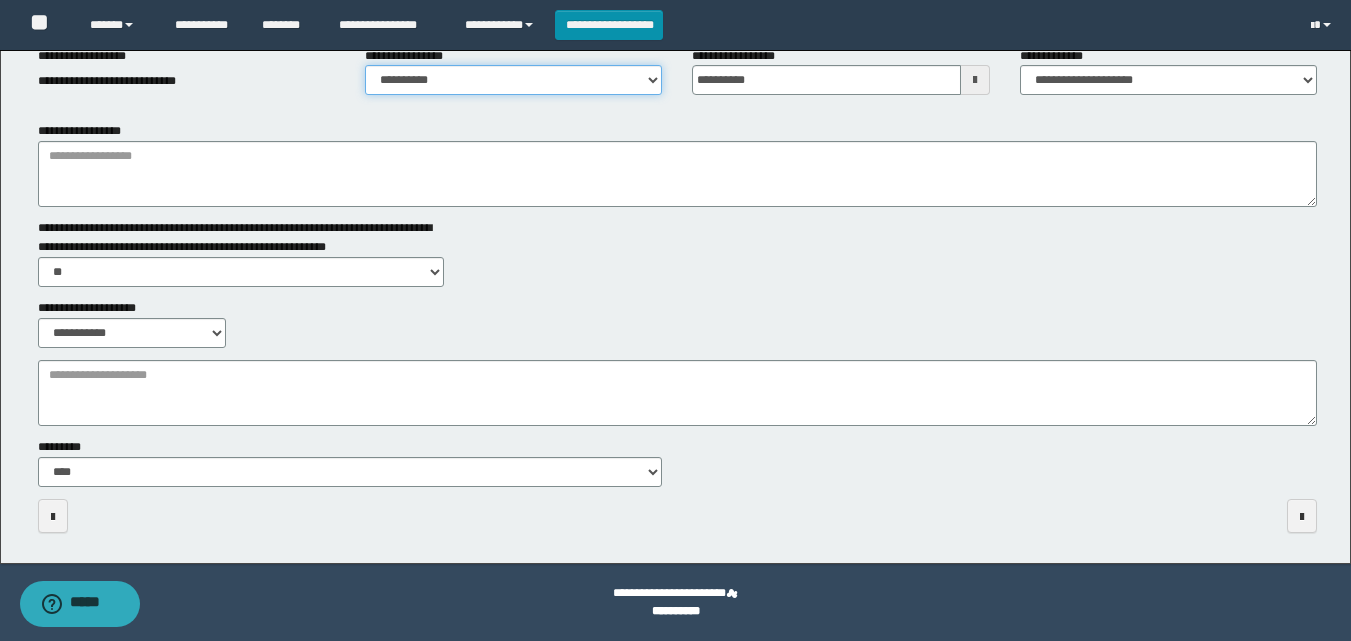 click on "**********" at bounding box center (513, 80) 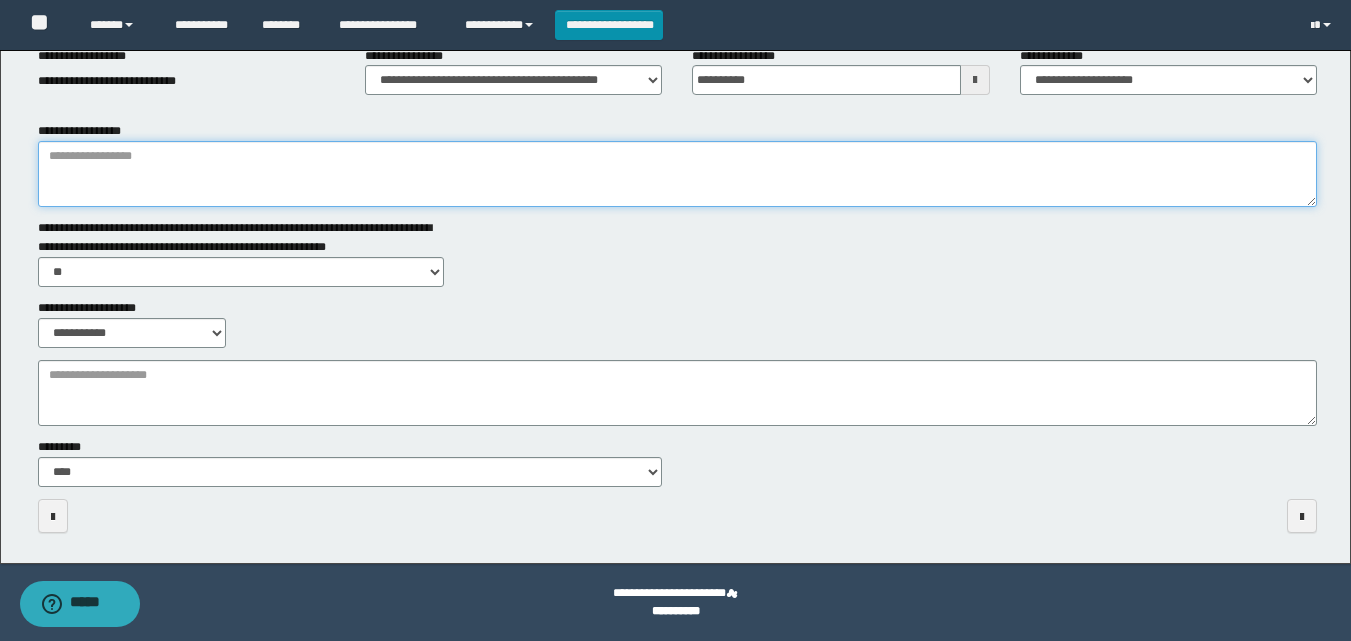 click on "**********" at bounding box center [677, 174] 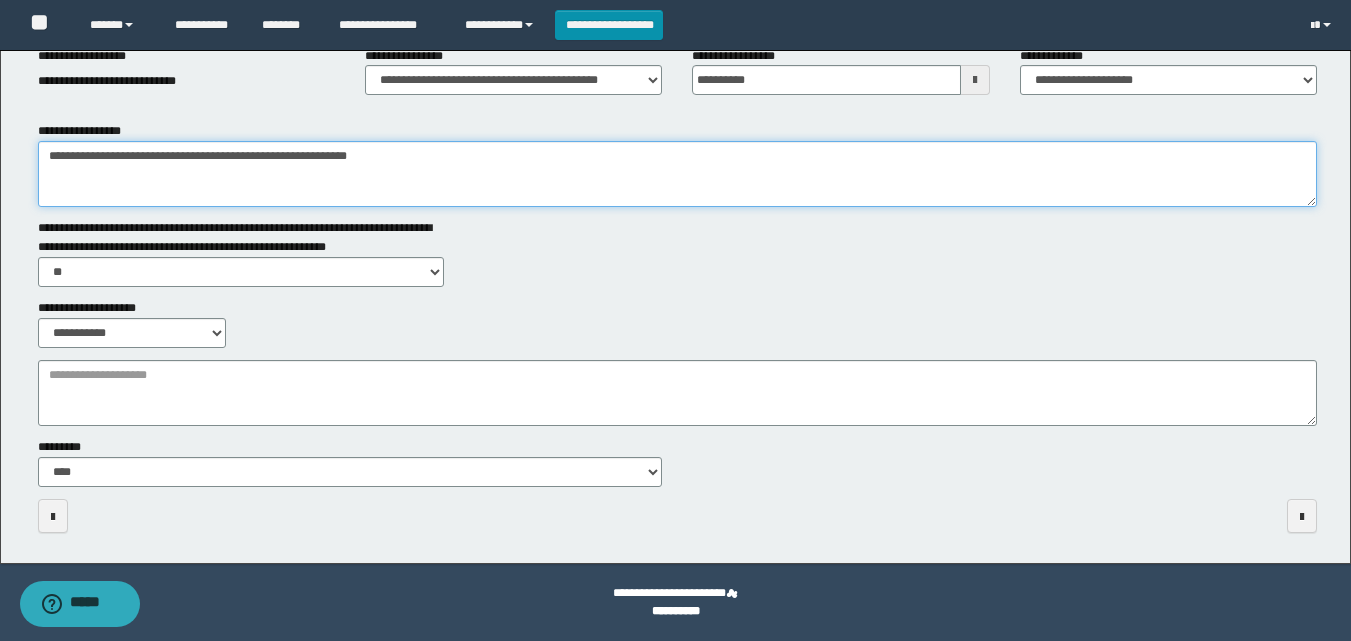 type on "**********" 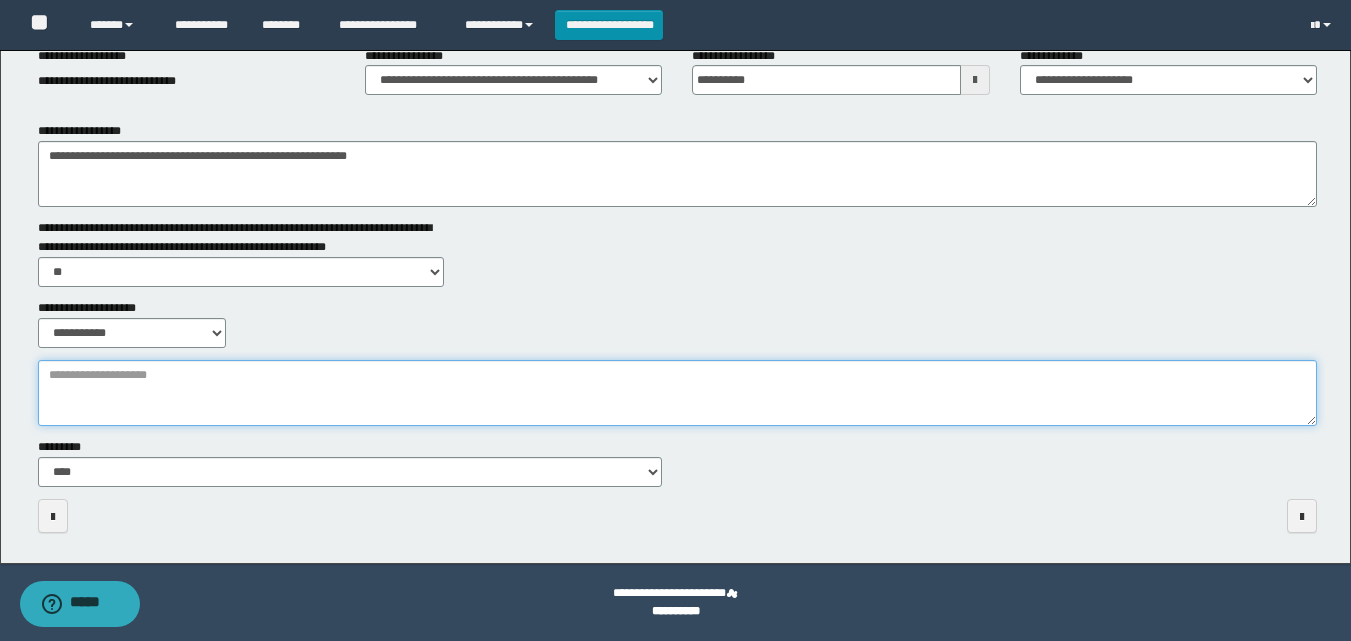 click on "**********" at bounding box center [677, 393] 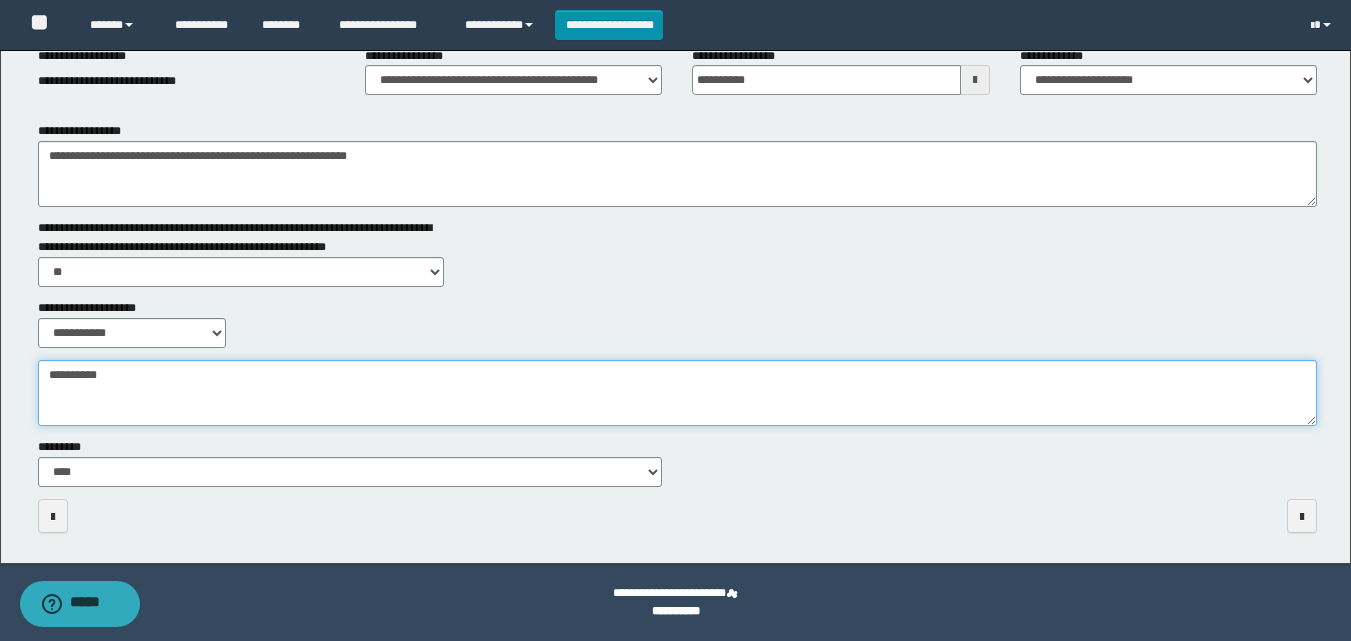 type on "**********" 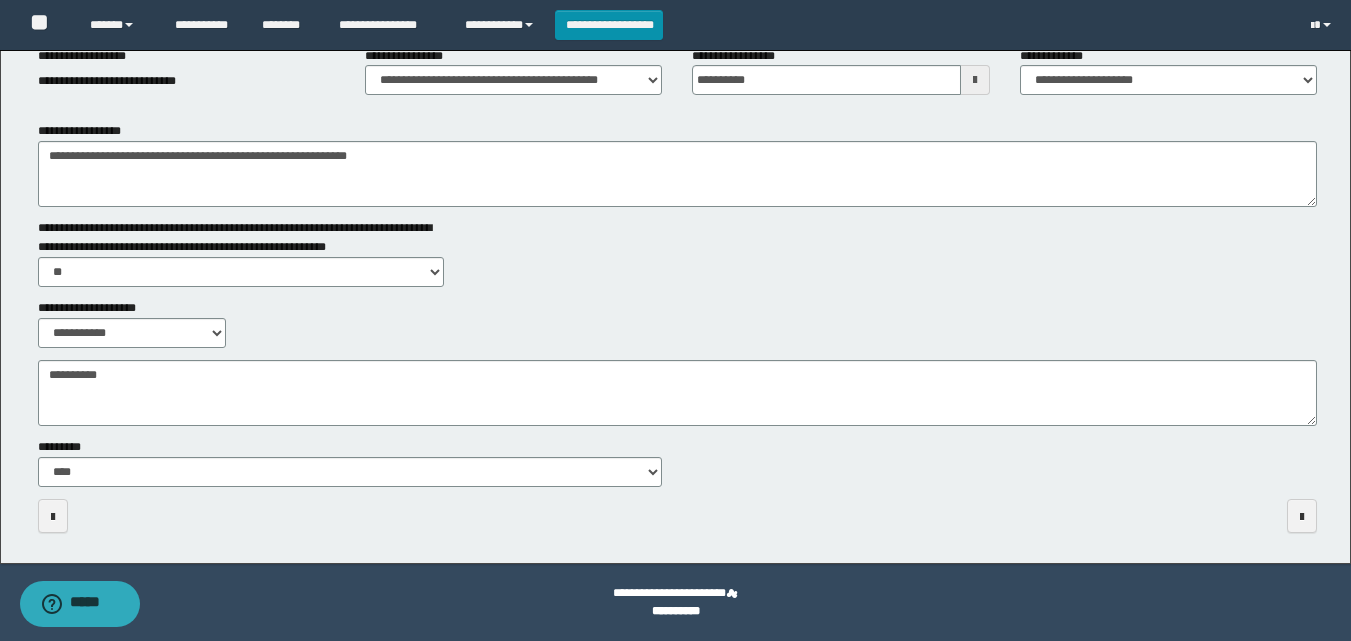 click on "**********" at bounding box center (677, 323) 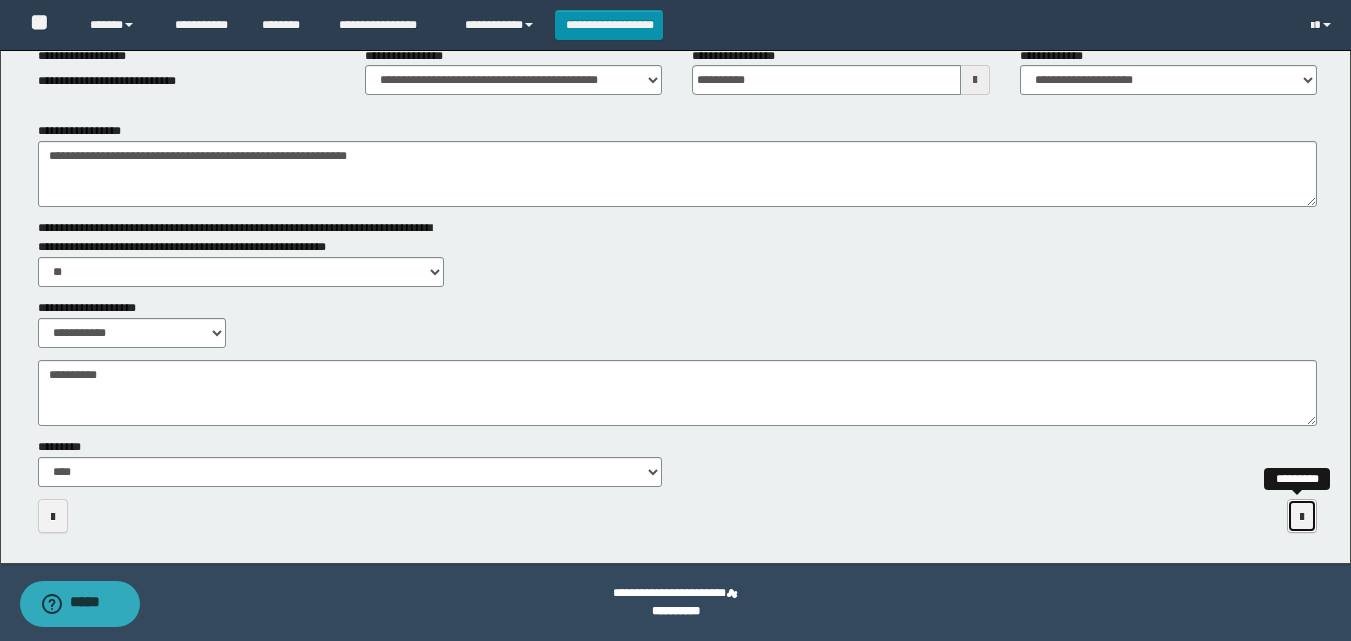 click at bounding box center (1302, 516) 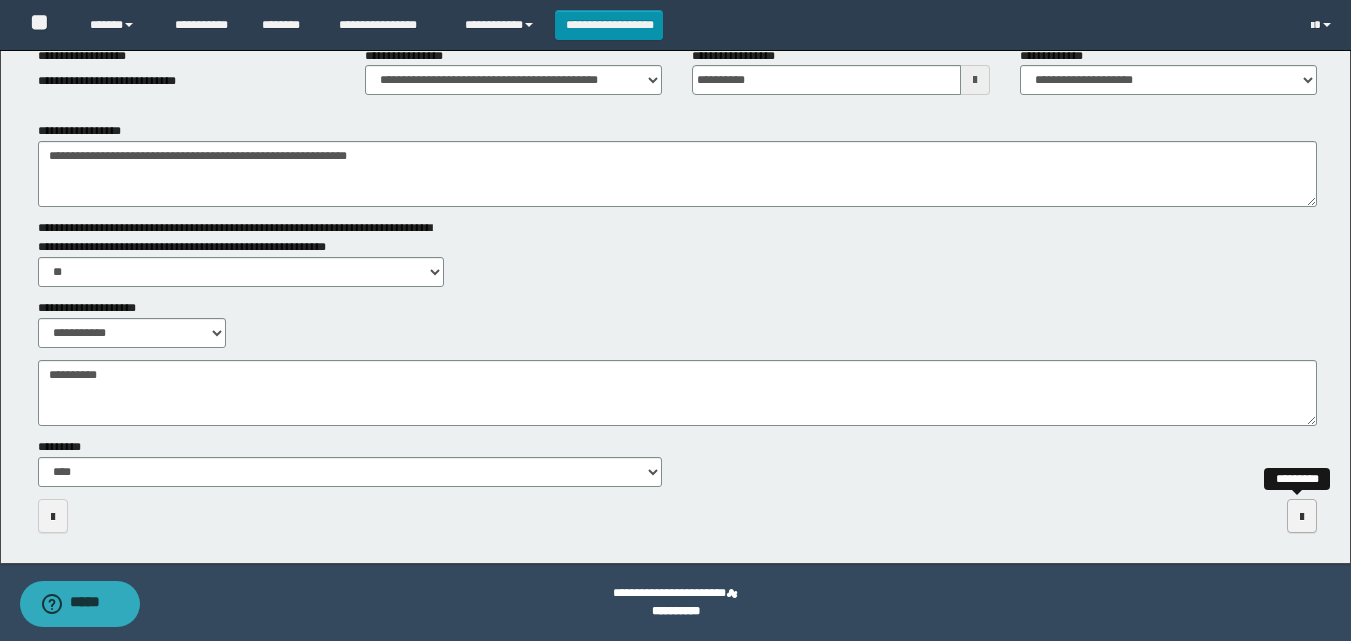 scroll, scrollTop: 0, scrollLeft: 0, axis: both 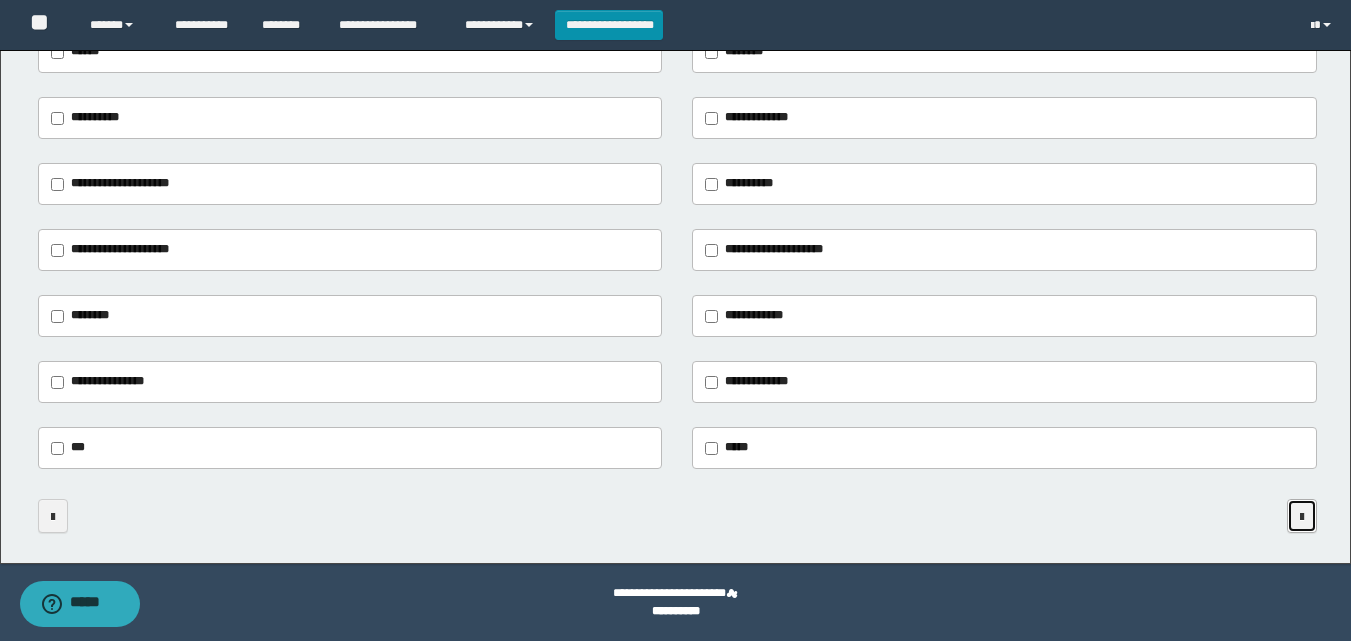 click at bounding box center (1302, 517) 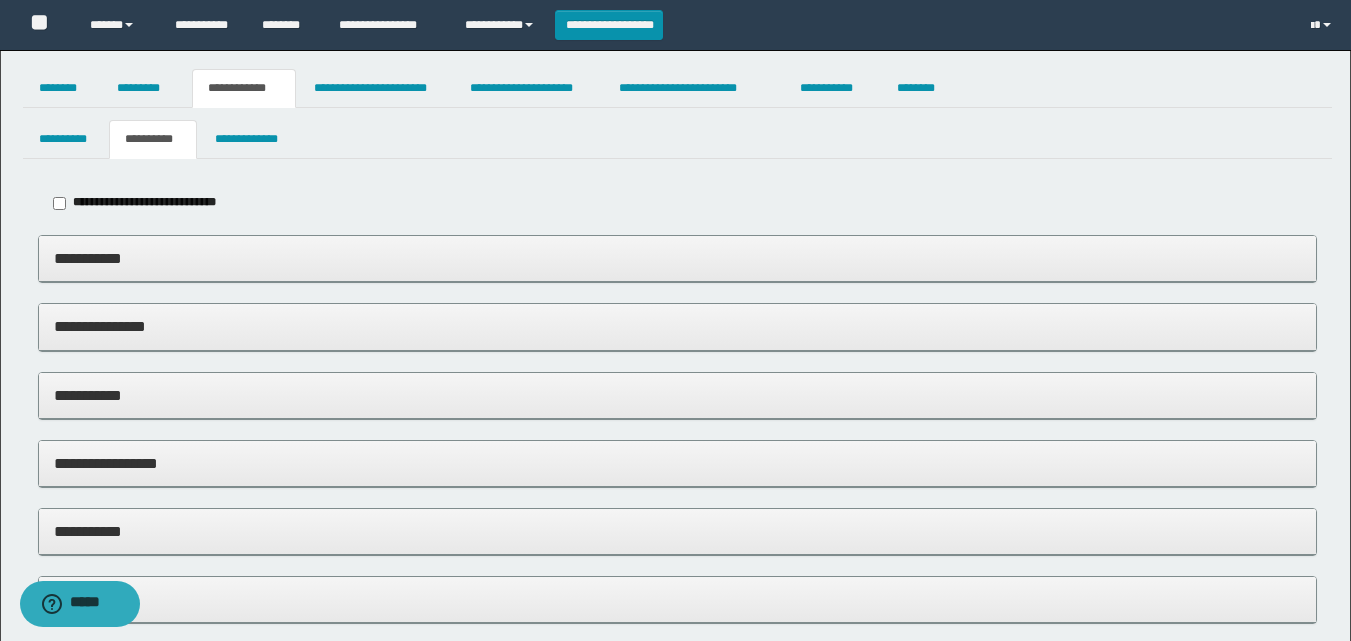 click on "**********" at bounding box center (677, 258) 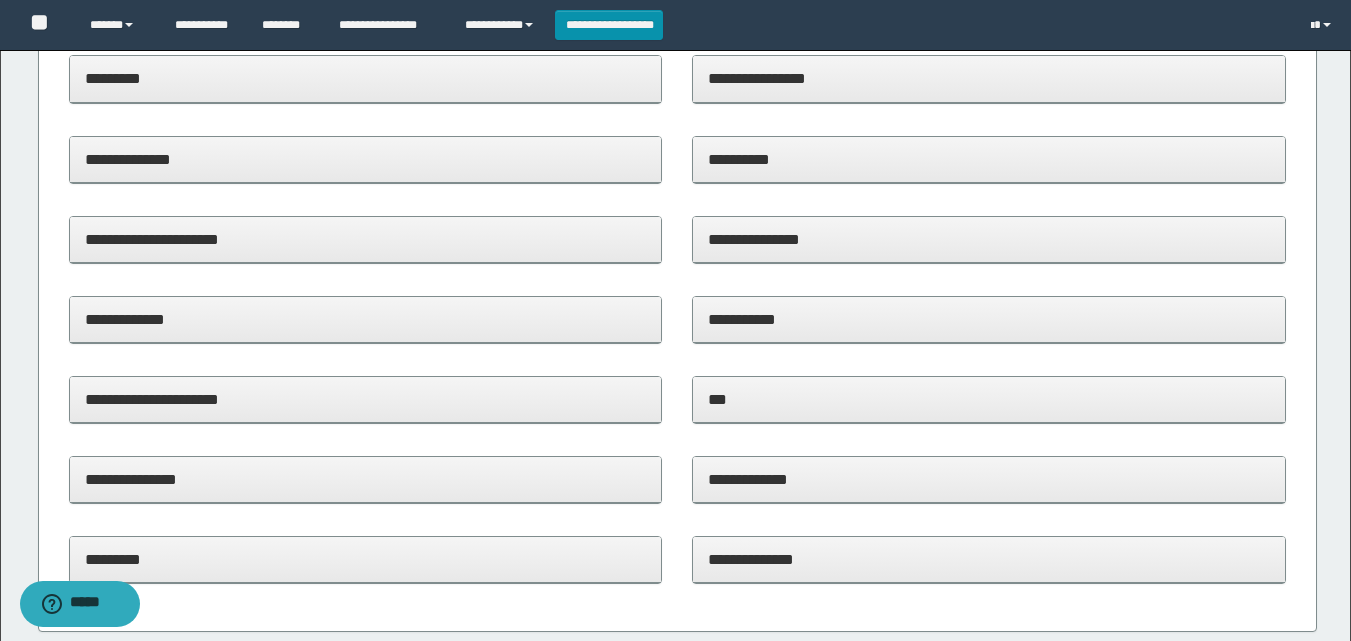 scroll, scrollTop: 300, scrollLeft: 0, axis: vertical 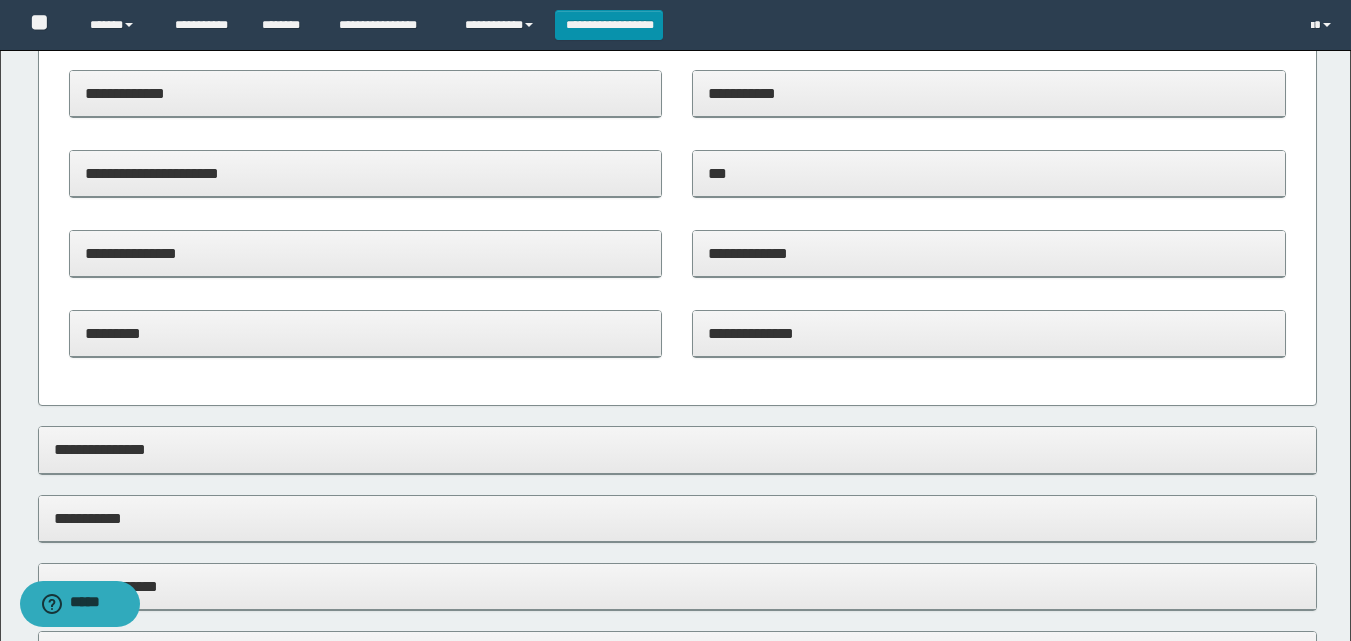 click on "**********" at bounding box center (989, 333) 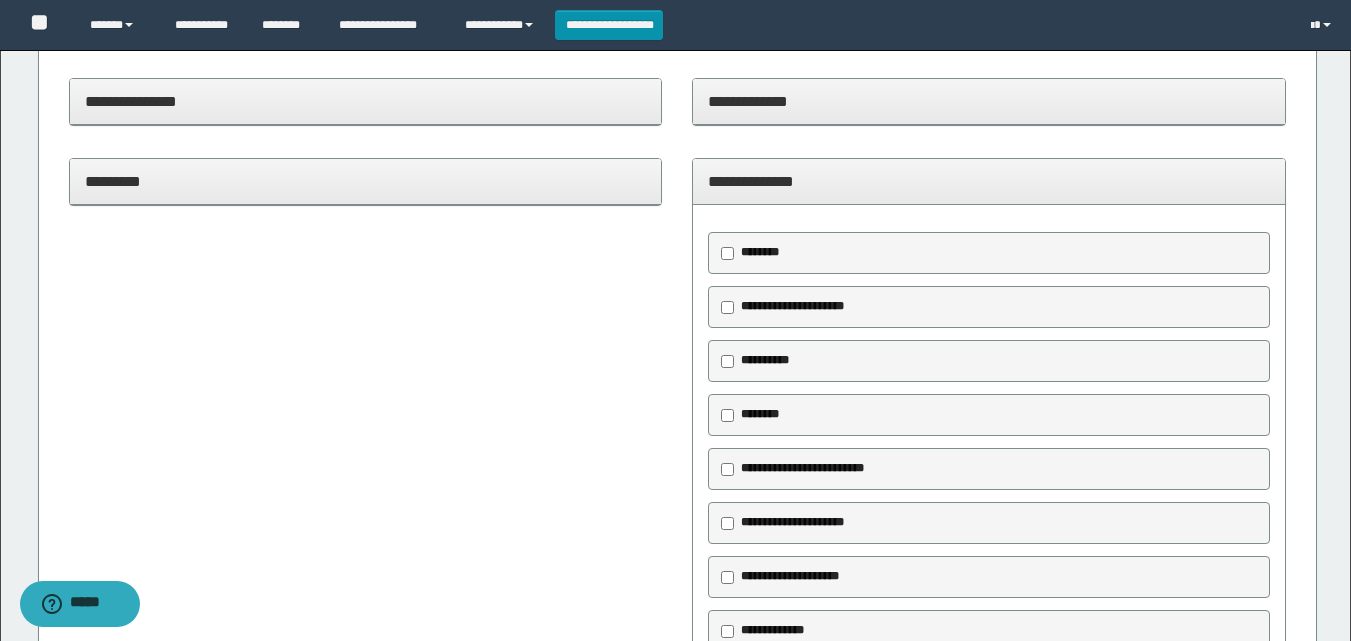 scroll, scrollTop: 680, scrollLeft: 0, axis: vertical 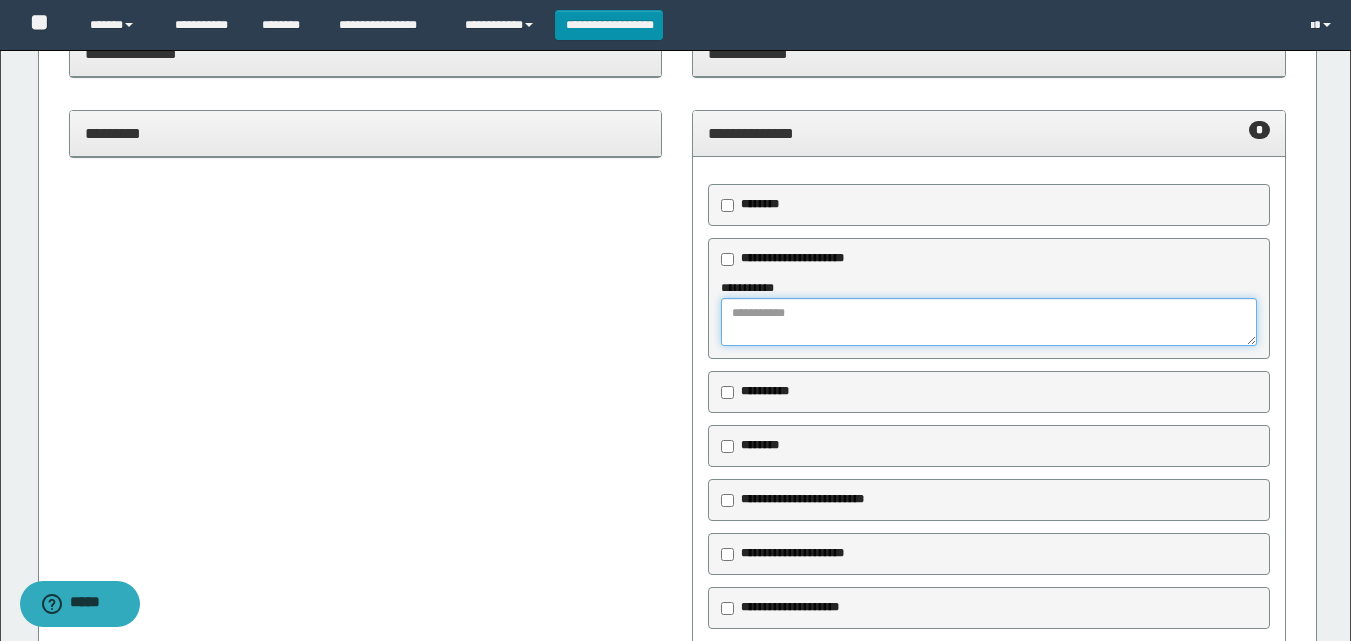 click at bounding box center (989, 322) 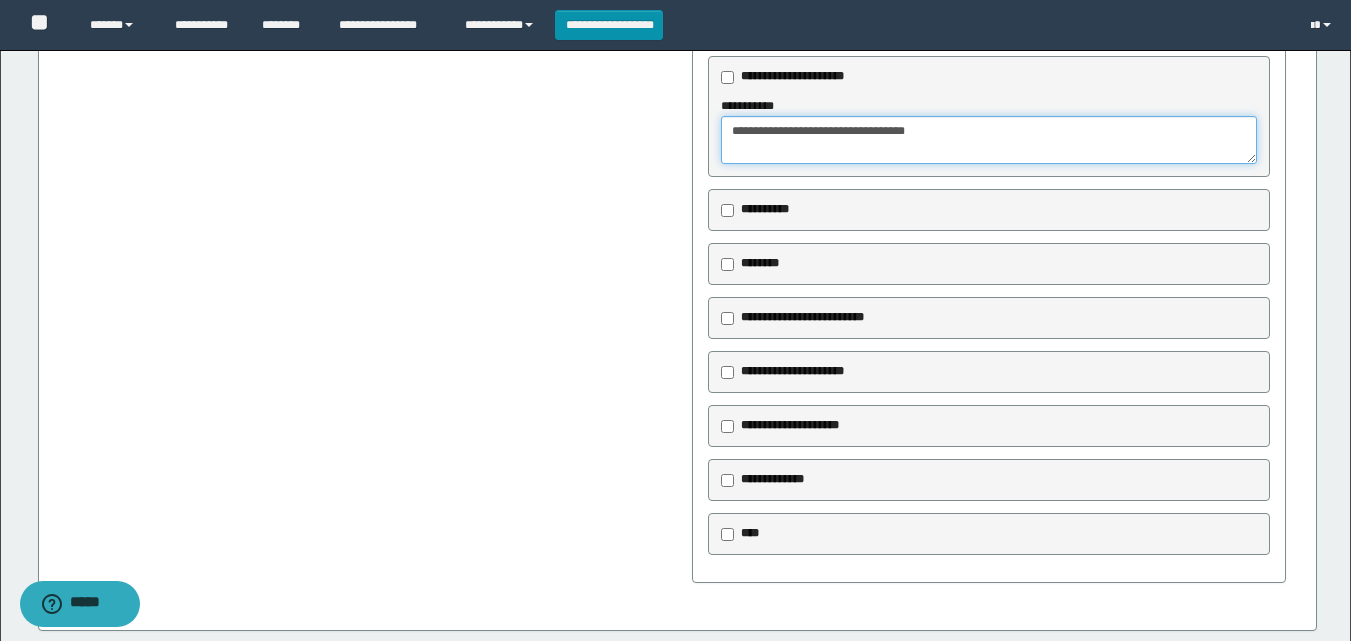 scroll, scrollTop: 880, scrollLeft: 0, axis: vertical 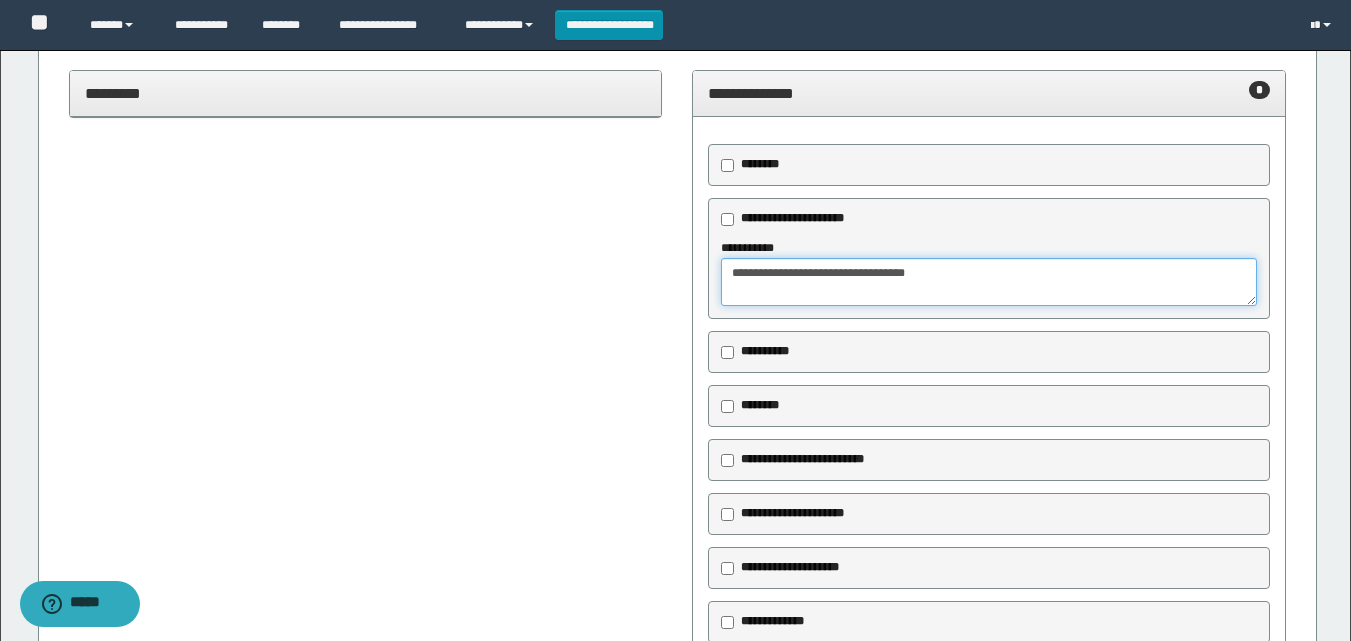type on "**********" 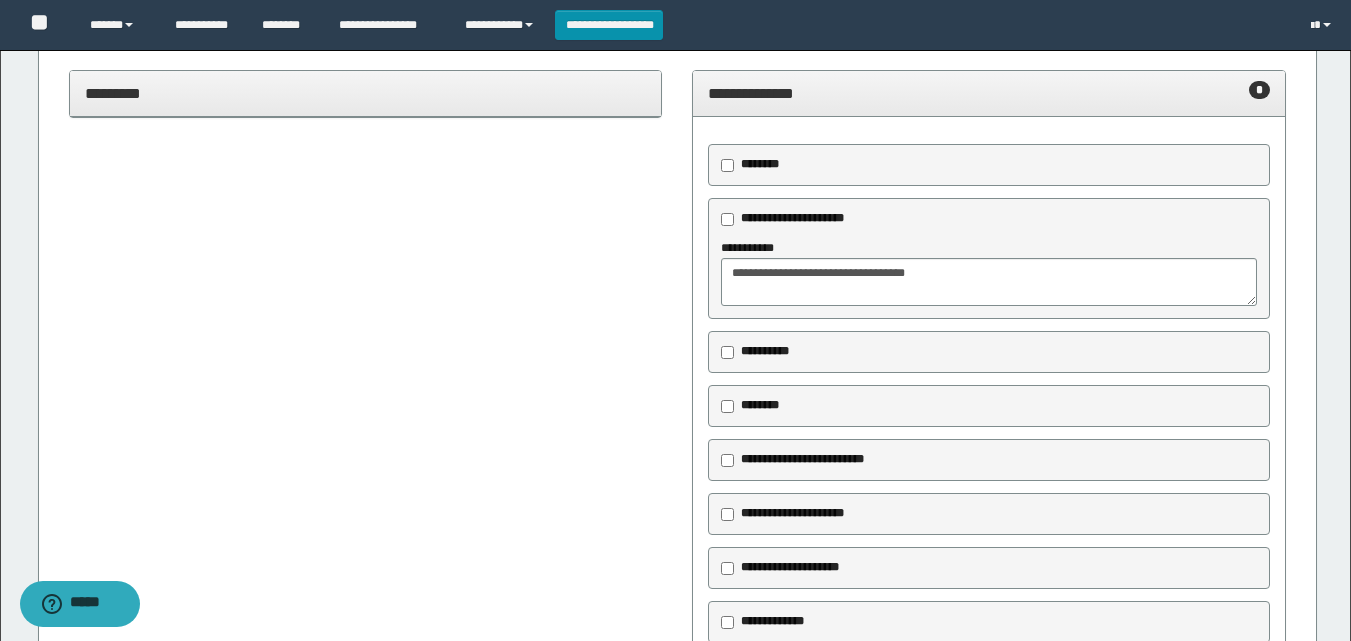 click on "**********" at bounding box center [989, 93] 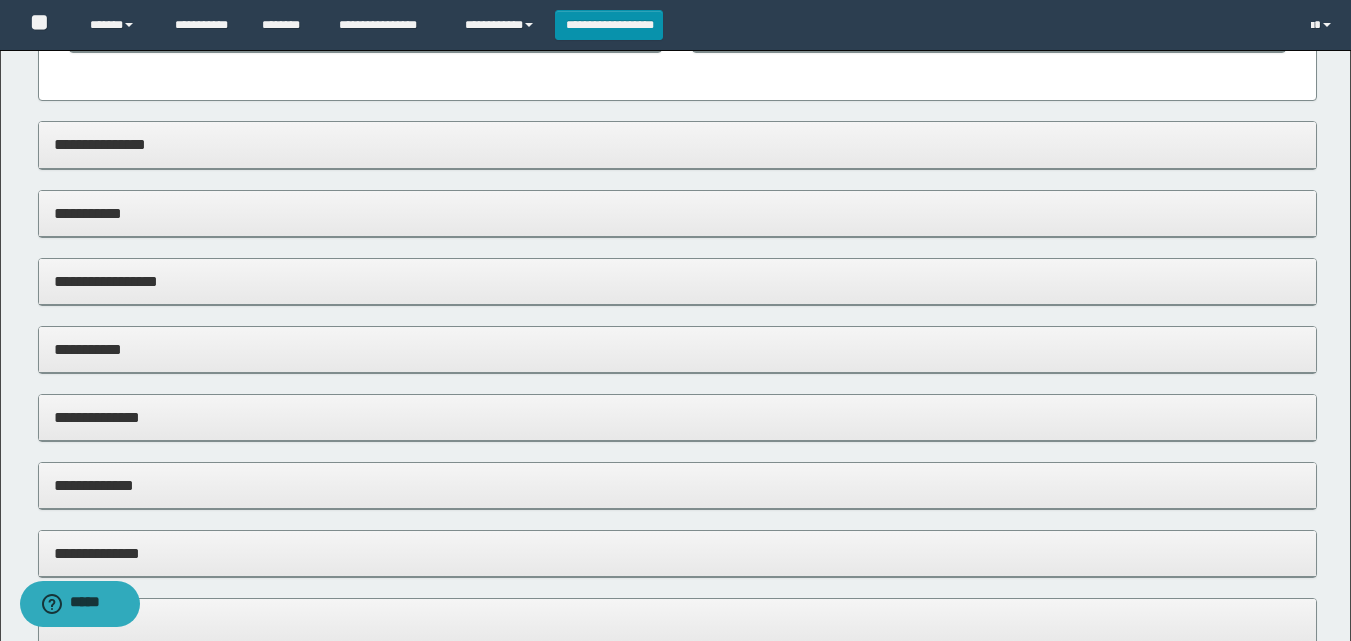 scroll, scrollTop: 820, scrollLeft: 0, axis: vertical 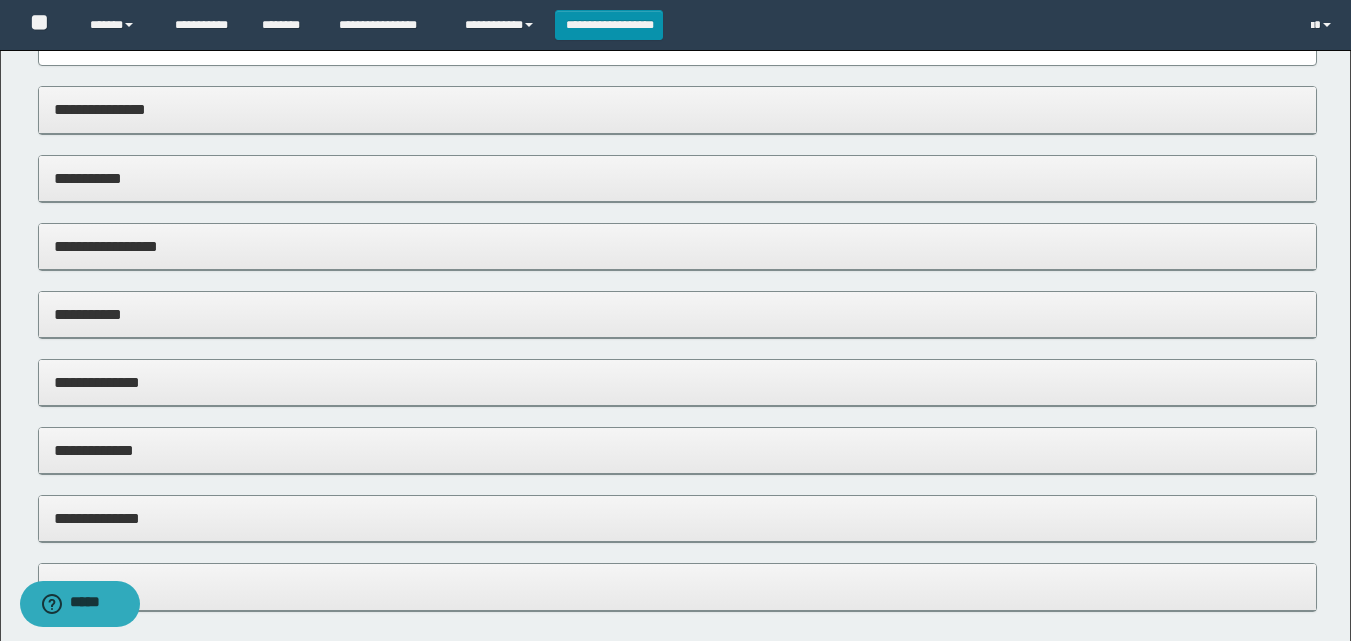 click on "**********" at bounding box center [677, 178] 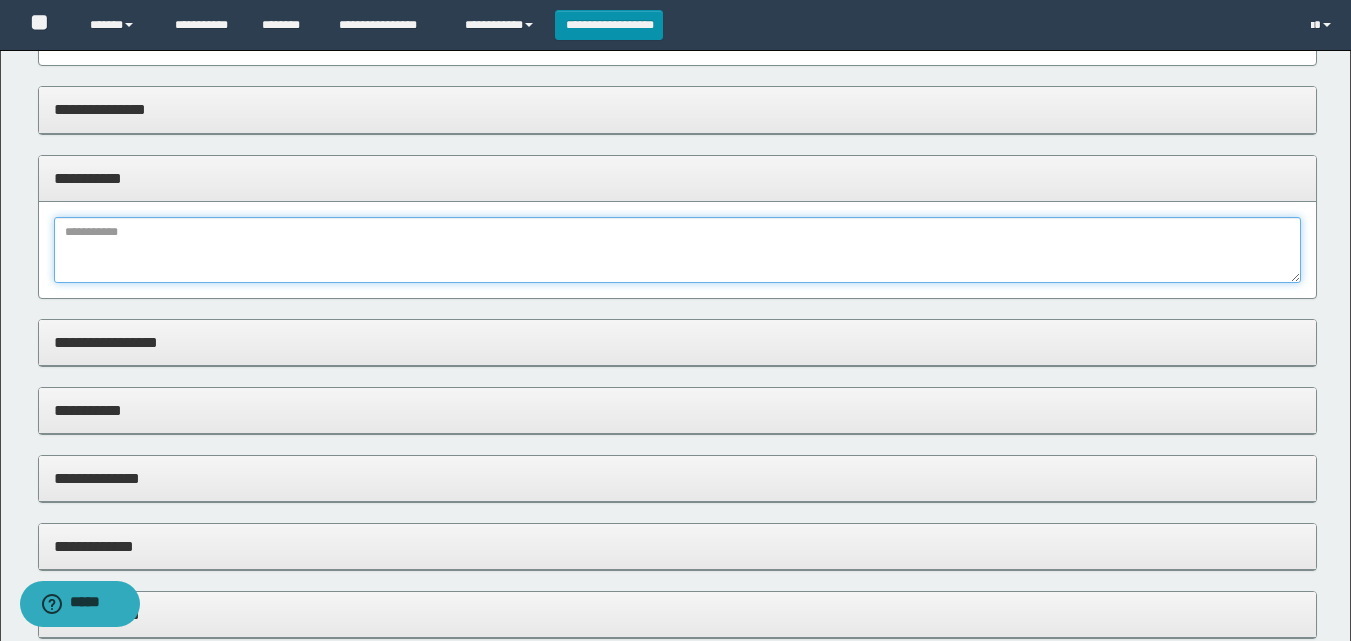 click at bounding box center (677, 250) 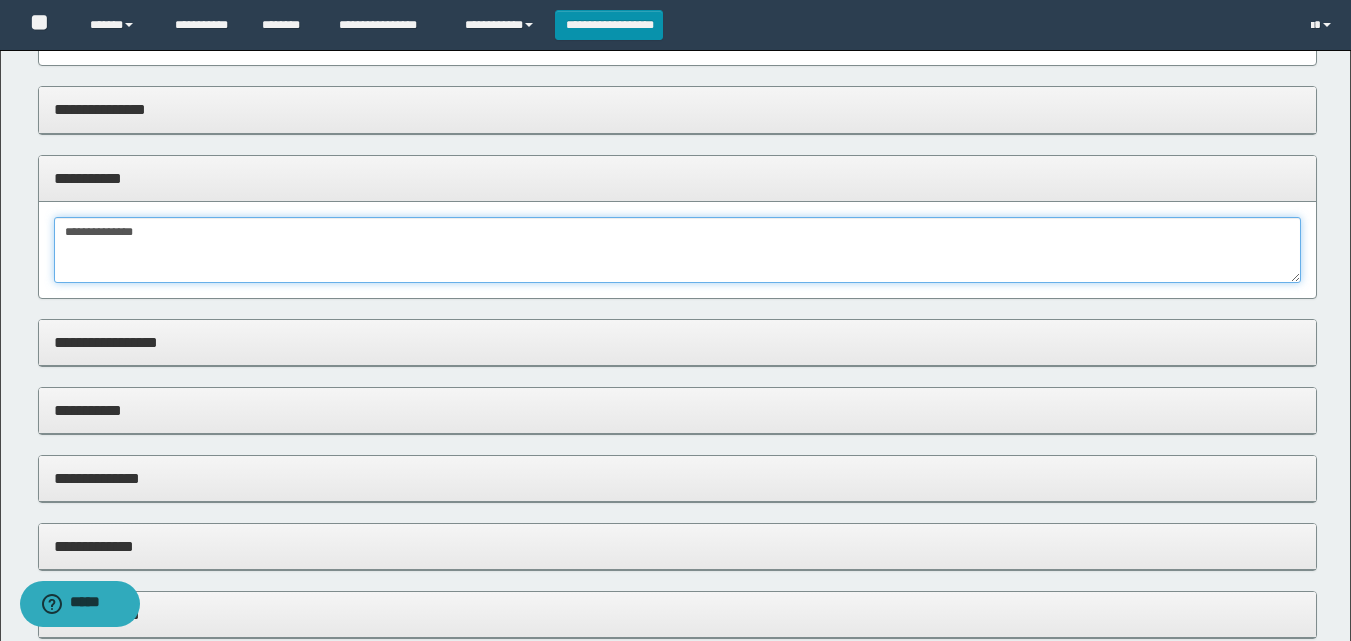 click on "**********" at bounding box center (677, 250) 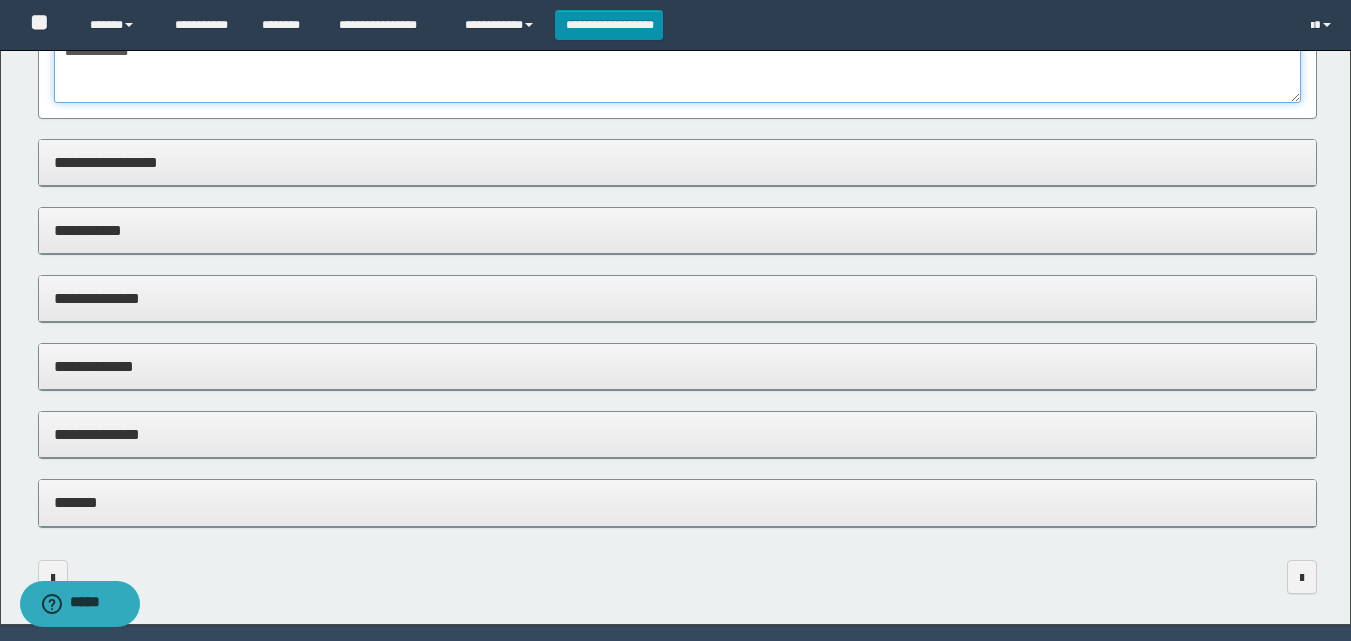 scroll, scrollTop: 1061, scrollLeft: 0, axis: vertical 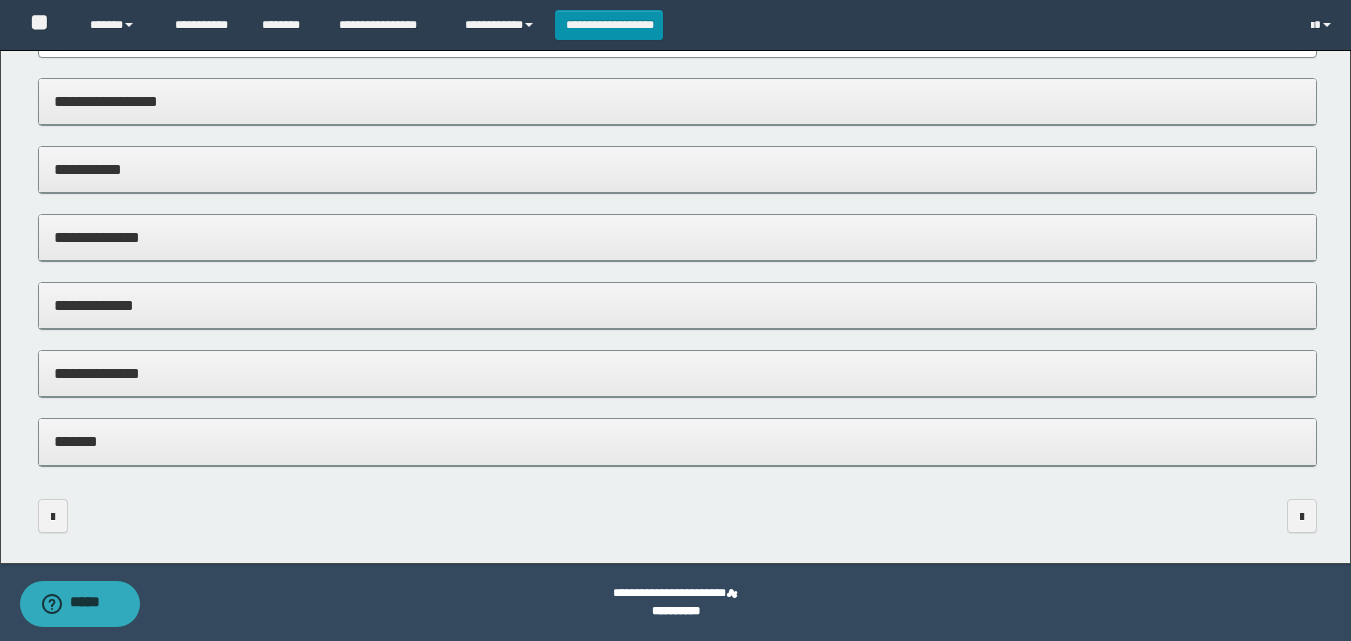 type on "**********" 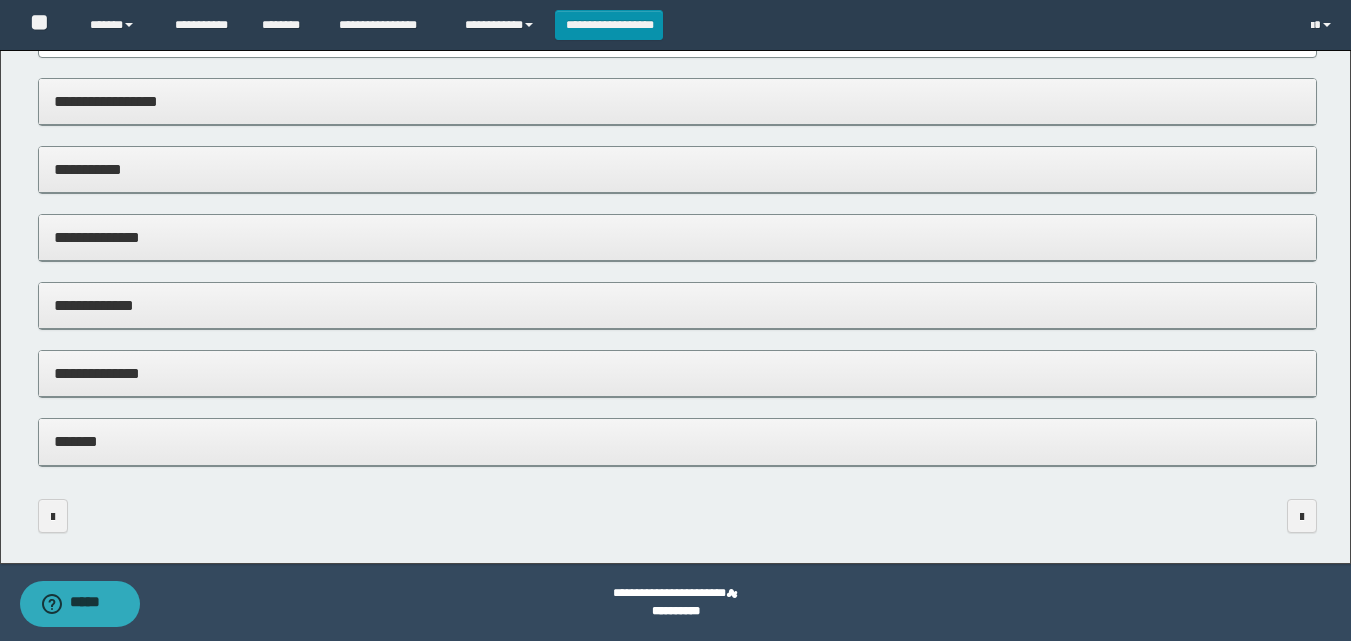 click on "*******" at bounding box center [677, 441] 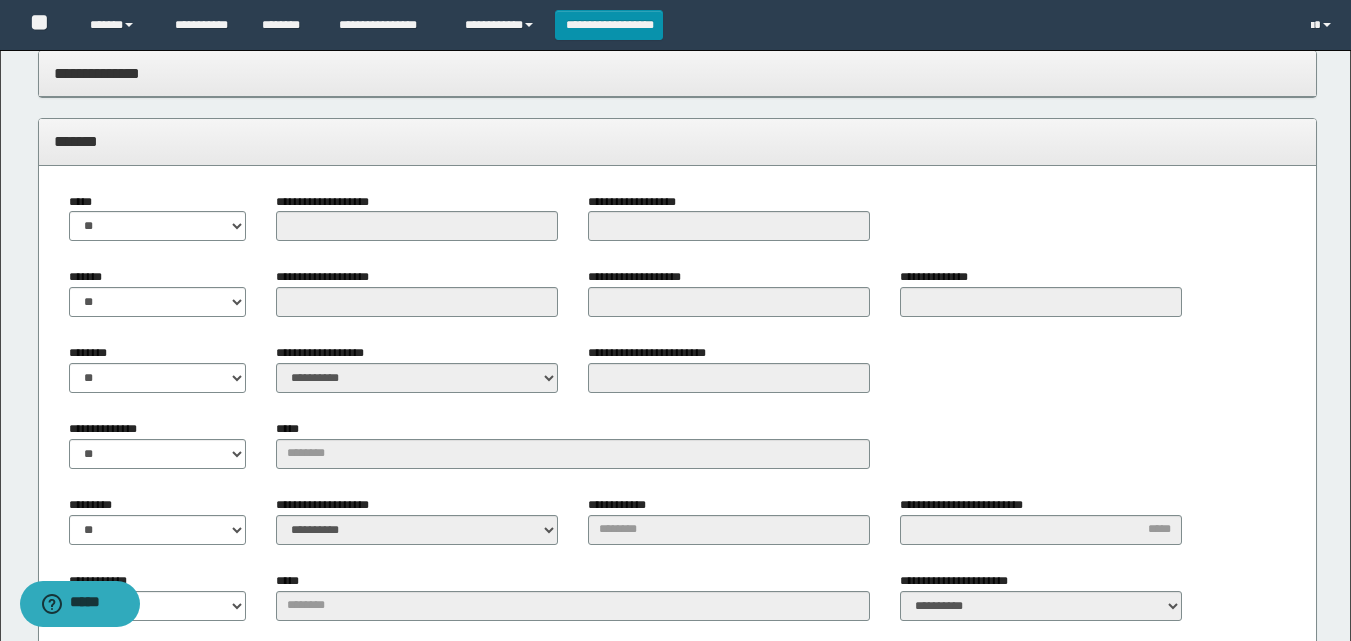 scroll, scrollTop: 1461, scrollLeft: 0, axis: vertical 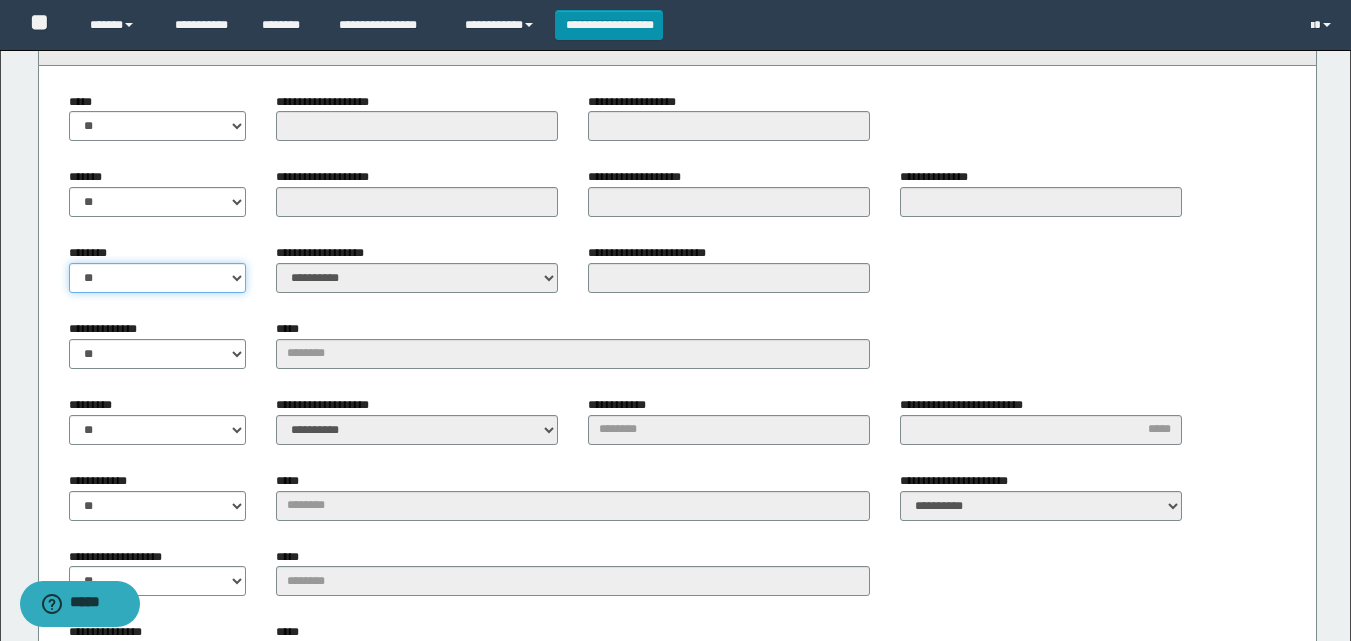 click on "**
**" at bounding box center (158, 278) 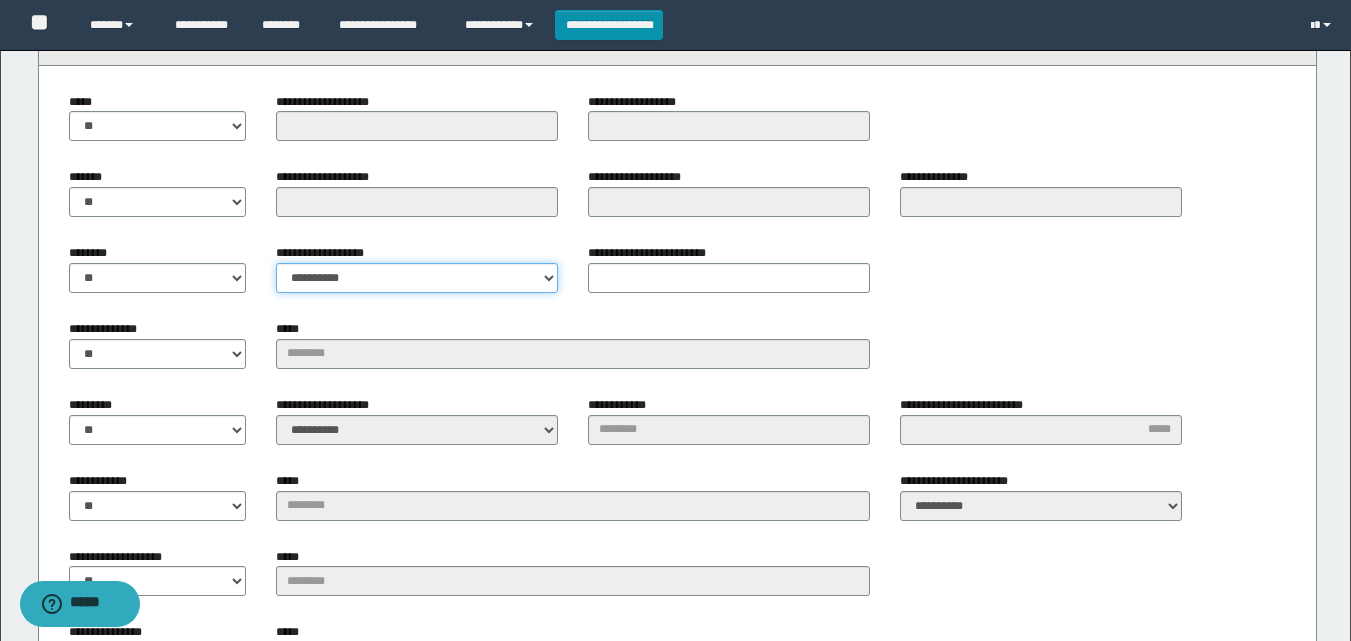 click on "**********" at bounding box center (417, 278) 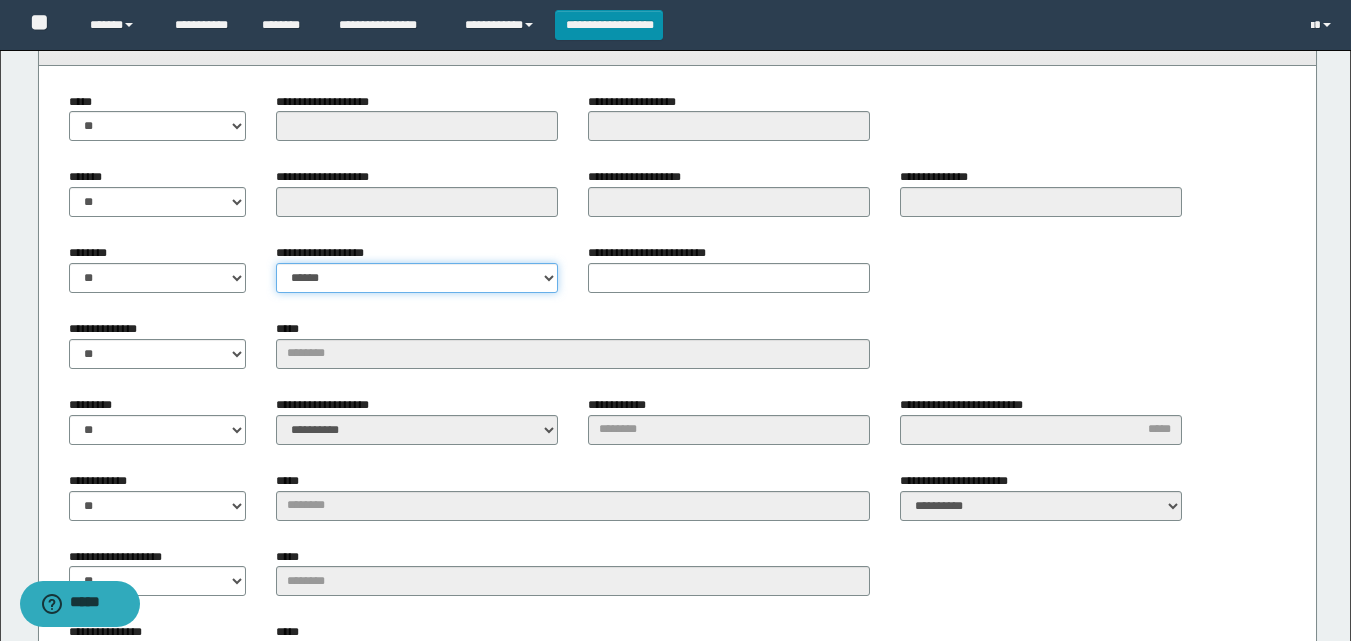 scroll, scrollTop: 1661, scrollLeft: 0, axis: vertical 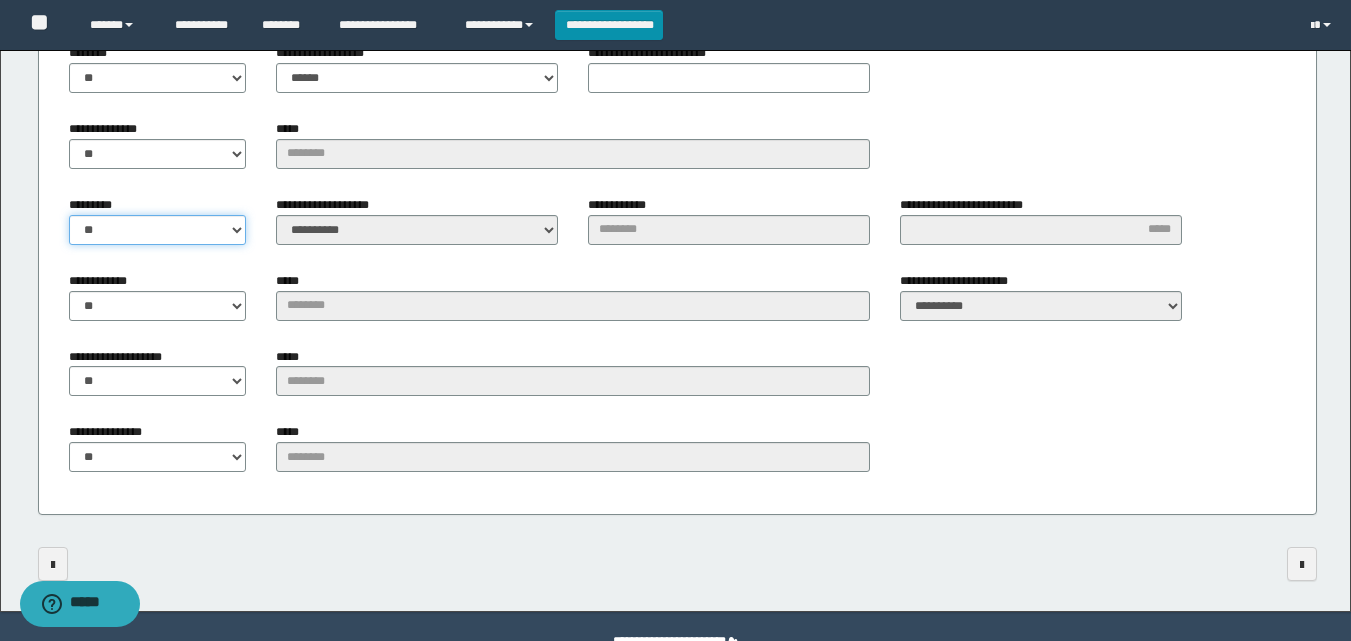 click on "**
**" at bounding box center (158, 230) 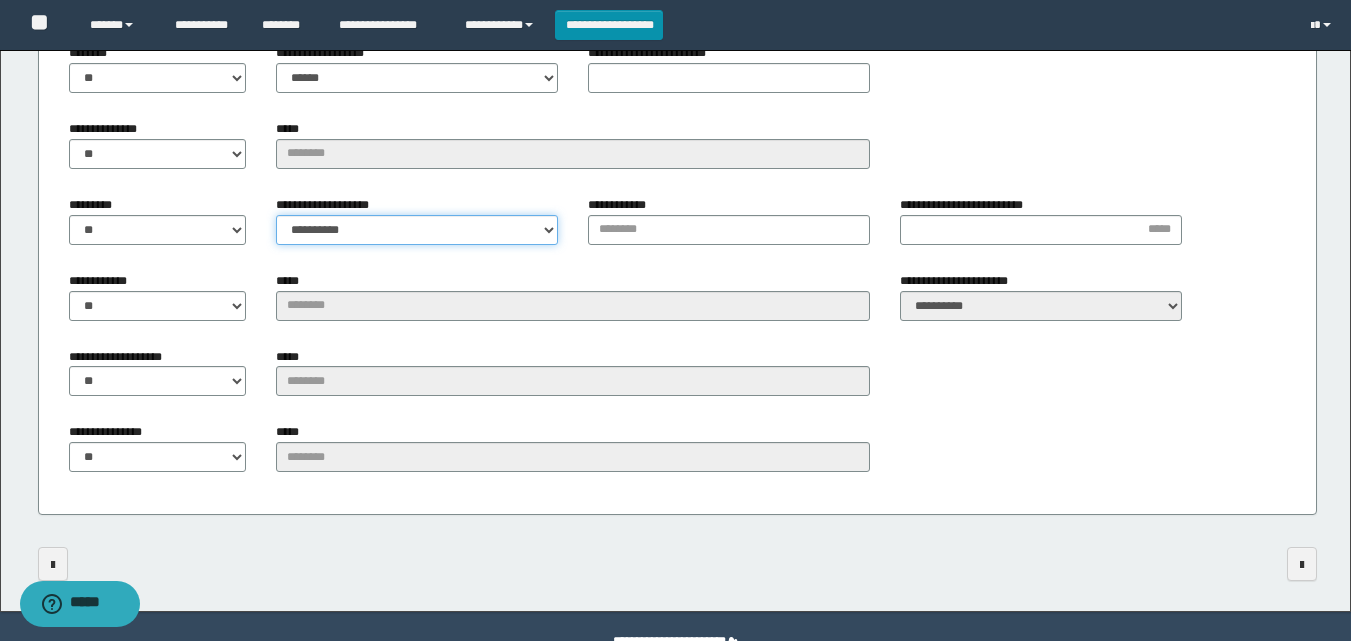 click on "**********" at bounding box center [417, 230] 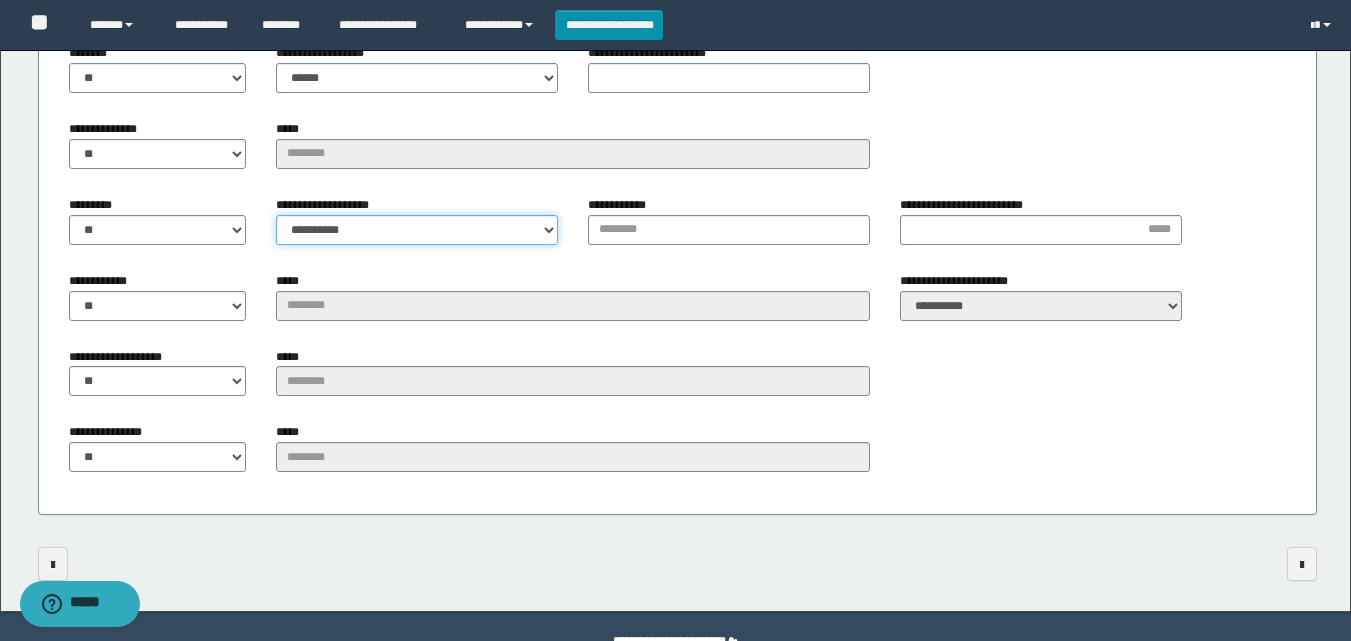 select on "*" 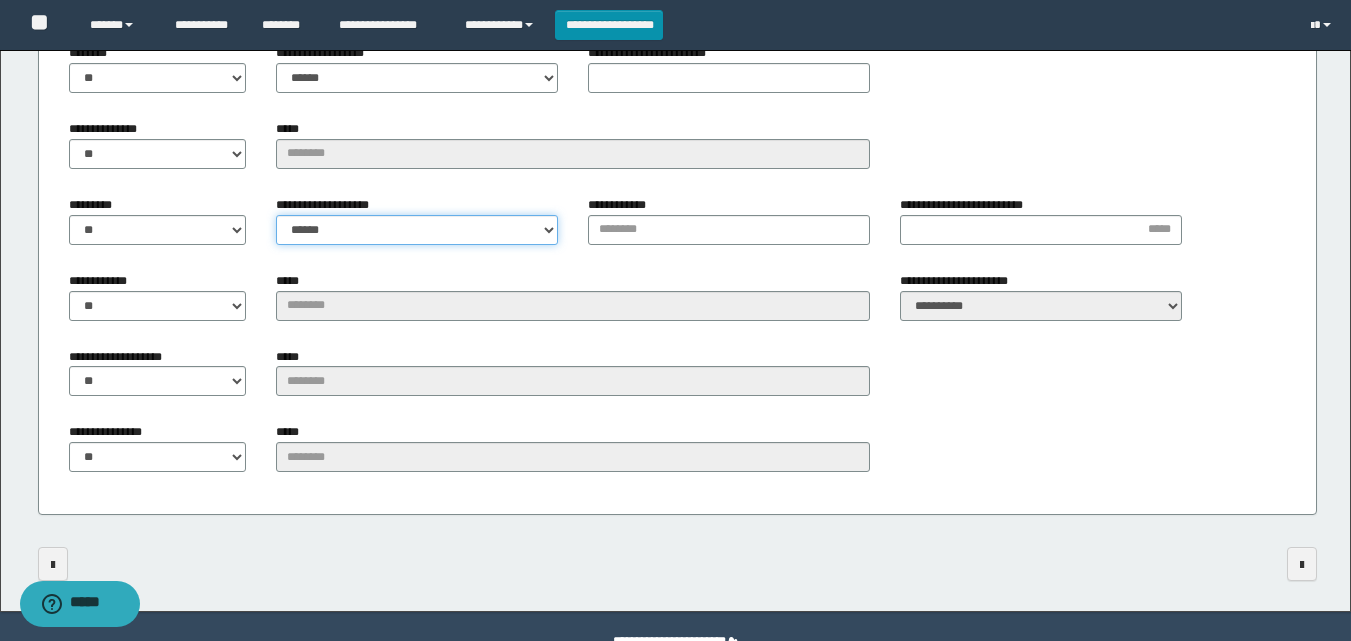 click on "**********" at bounding box center (417, 230) 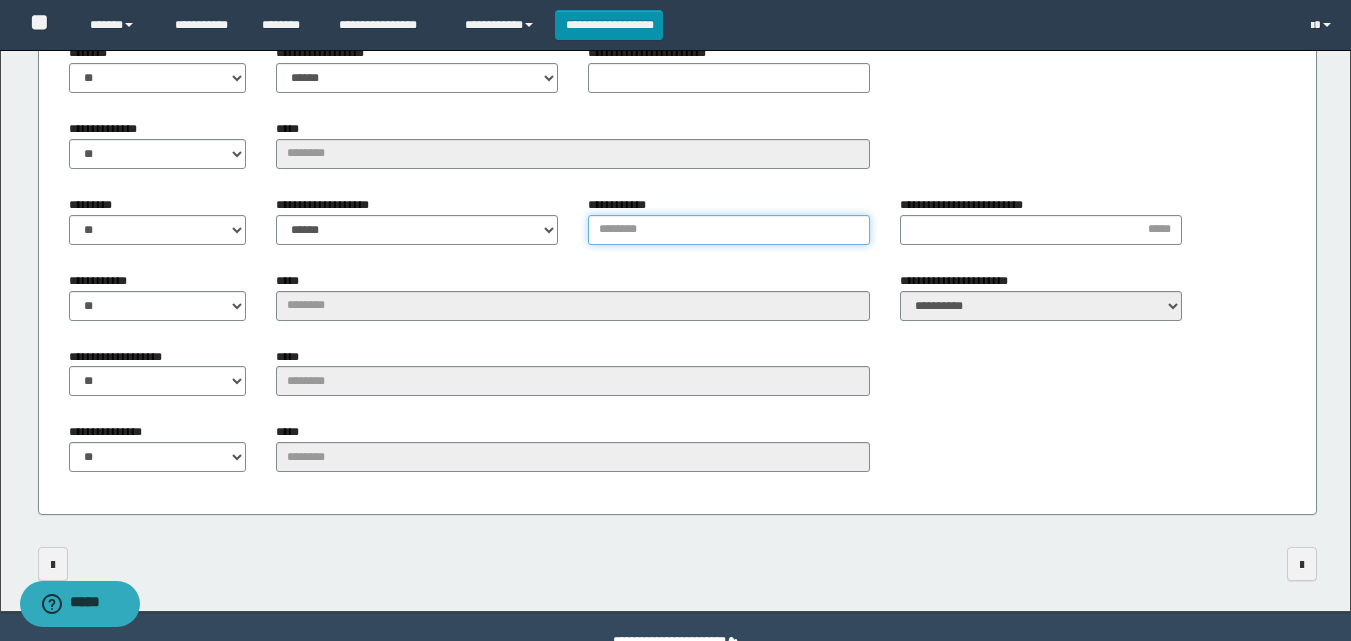 click on "**********" at bounding box center (729, 230) 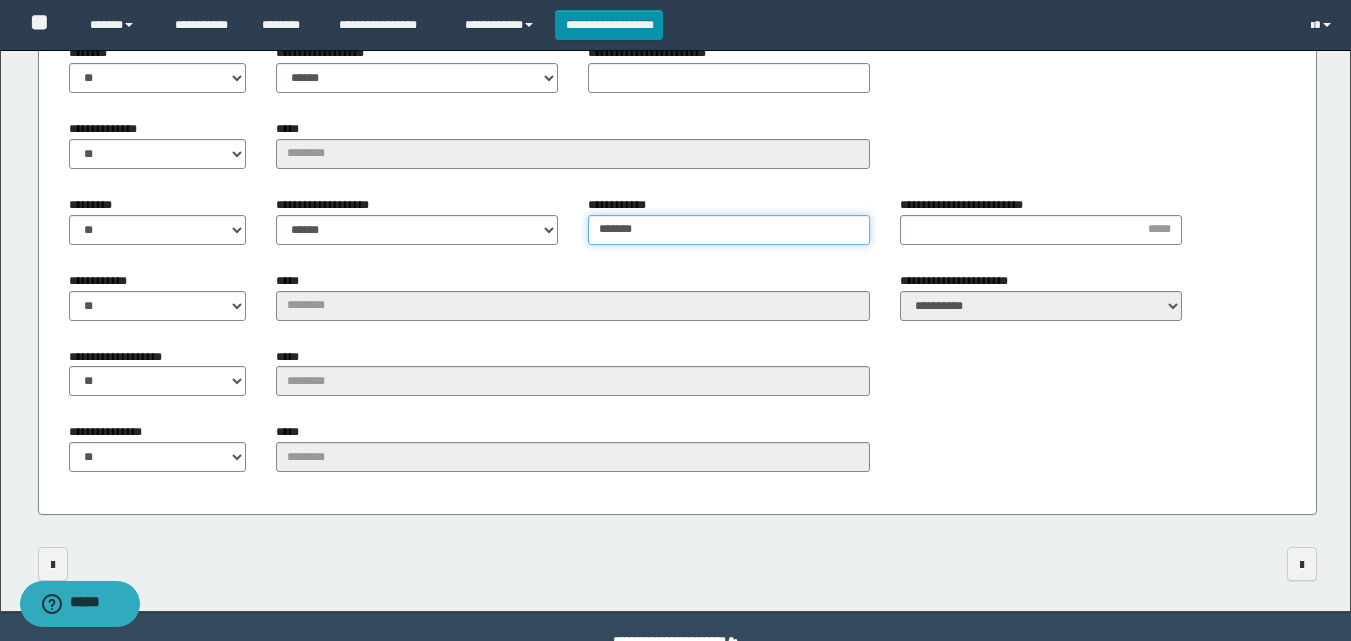 type on "*******" 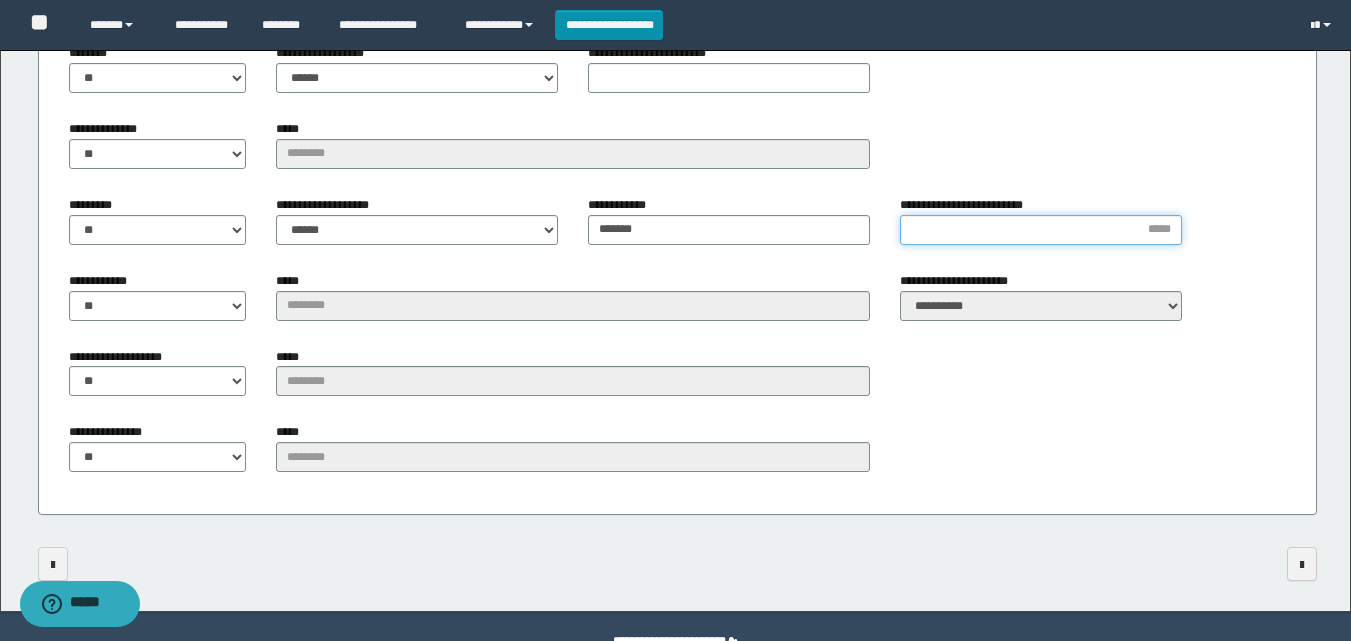 click on "**********" at bounding box center [1041, 230] 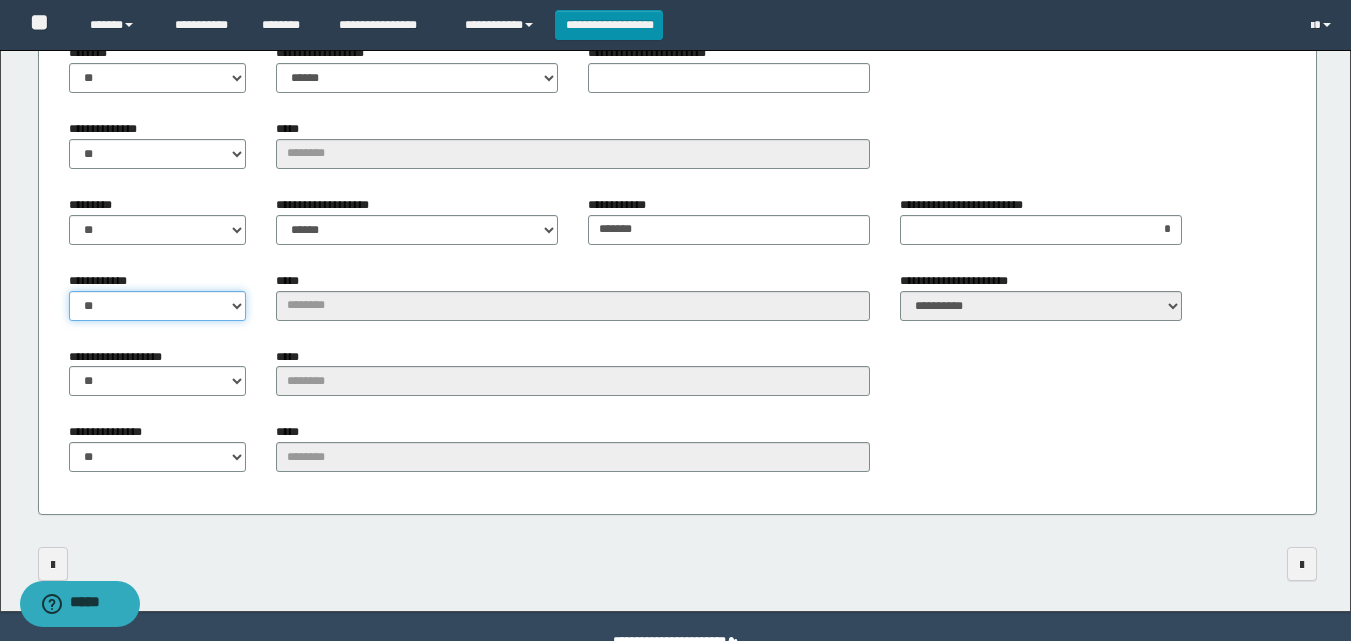 click on "**
**" at bounding box center [158, 306] 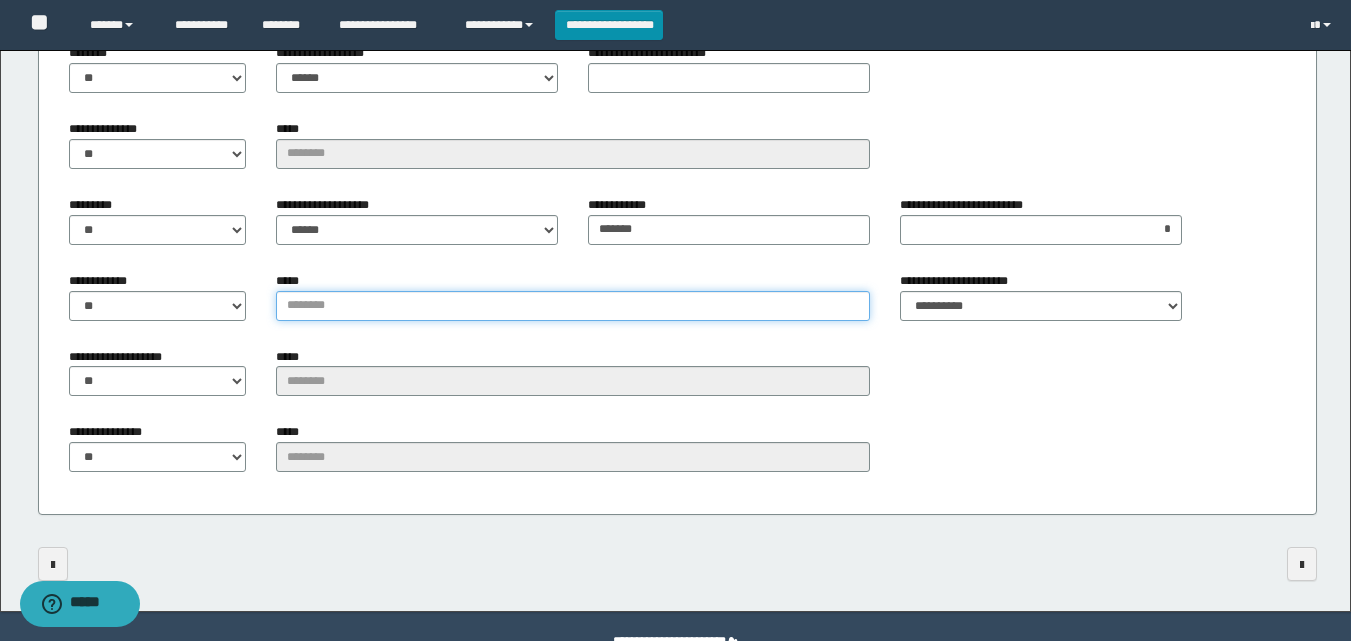 click on "*****" at bounding box center (573, 306) 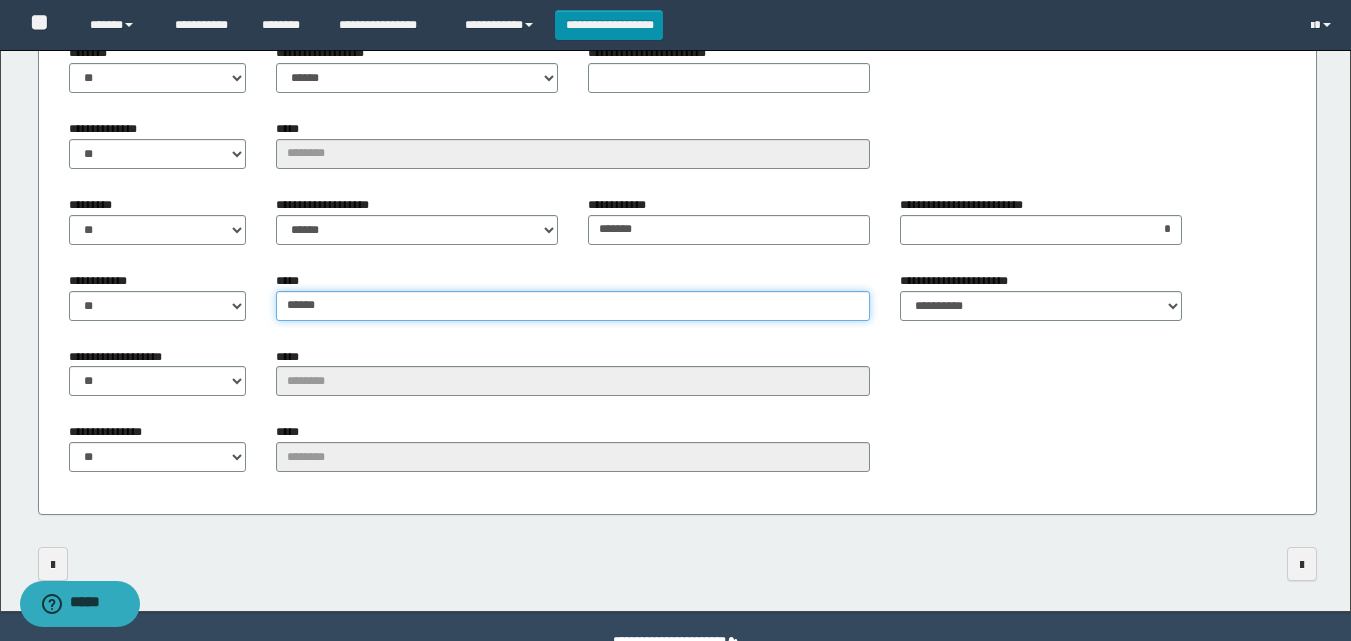 type on "******" 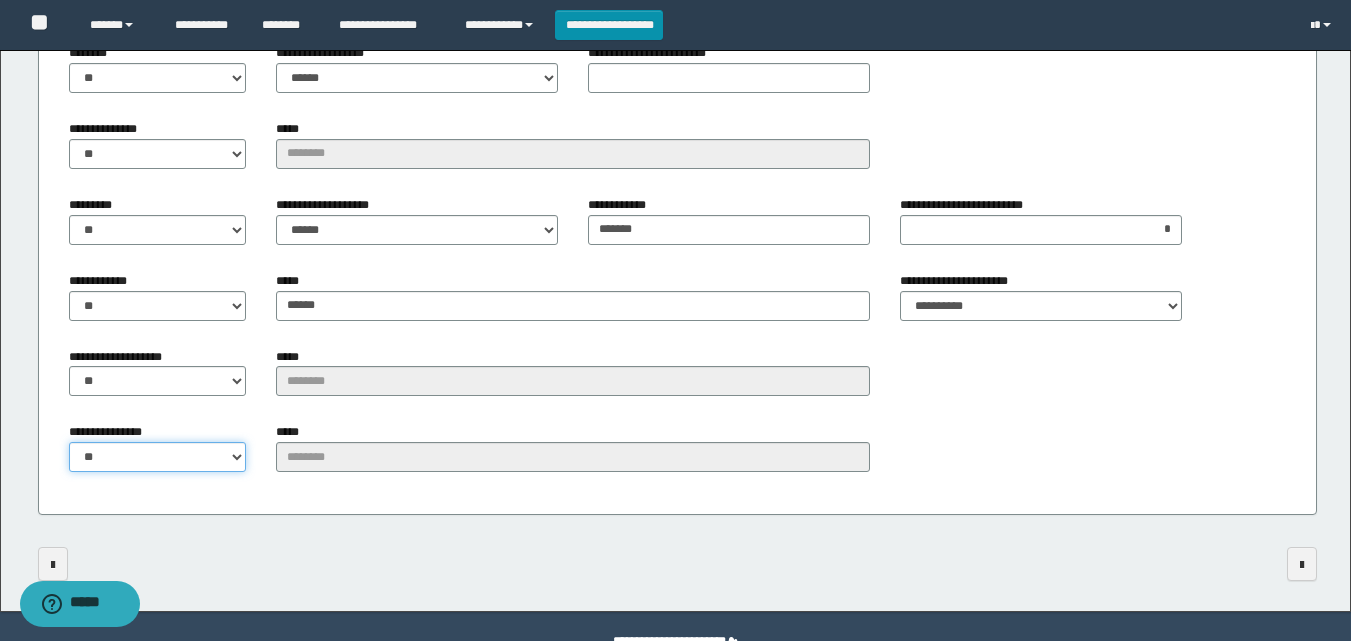 click on "**
**" at bounding box center [158, 457] 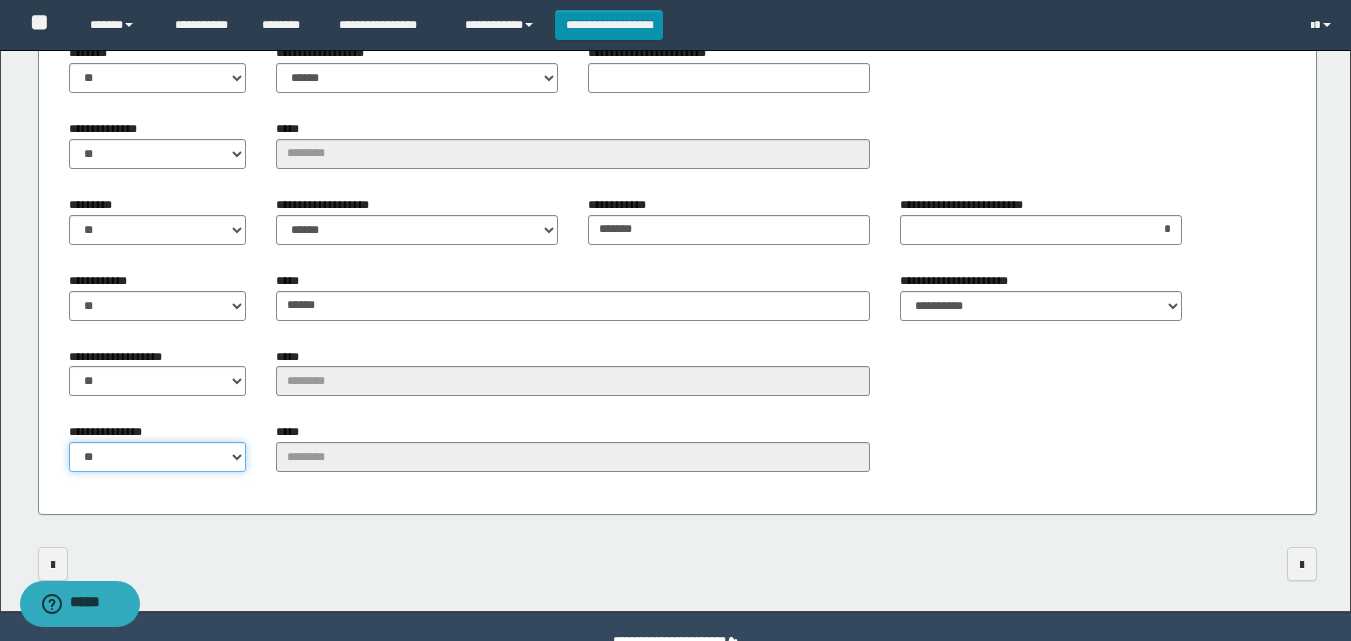 select on "****" 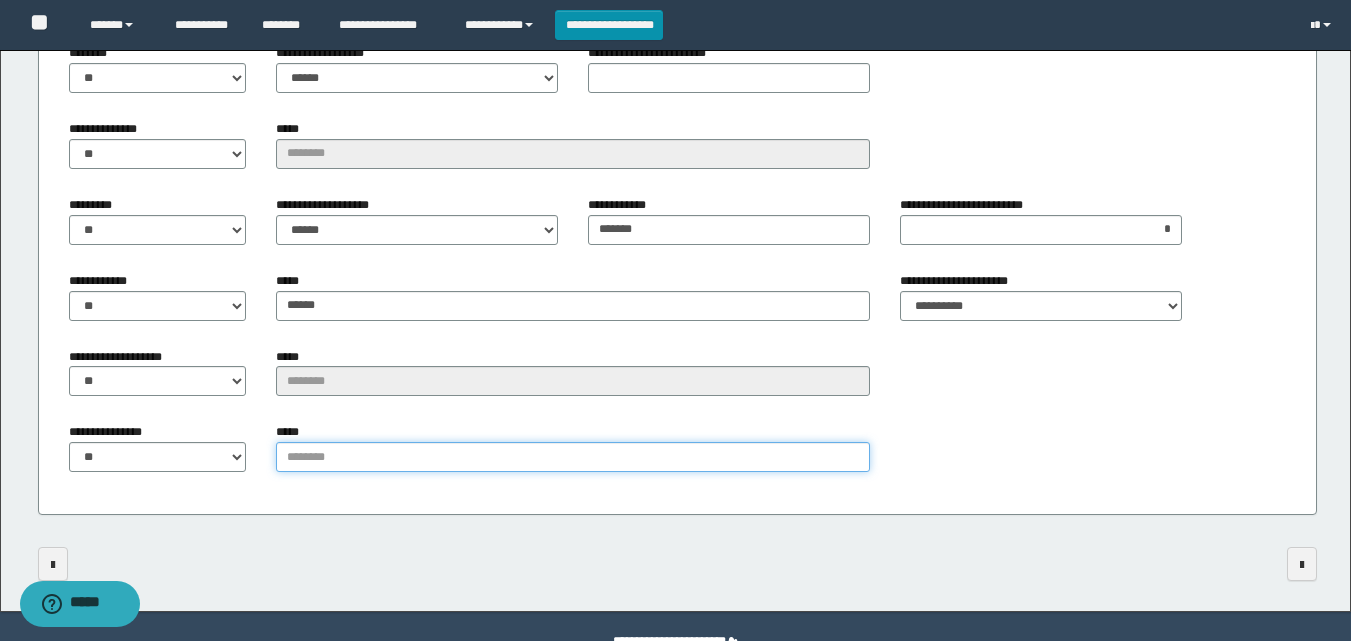click on "*****" at bounding box center (573, 457) 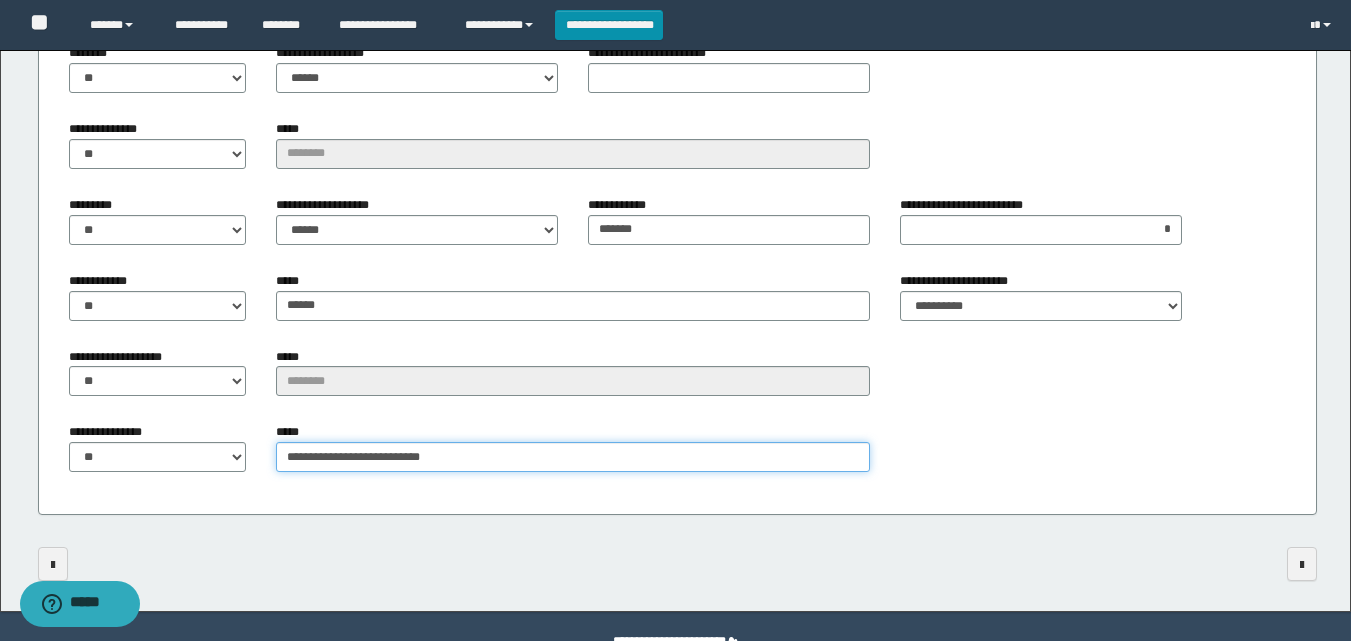type on "**********" 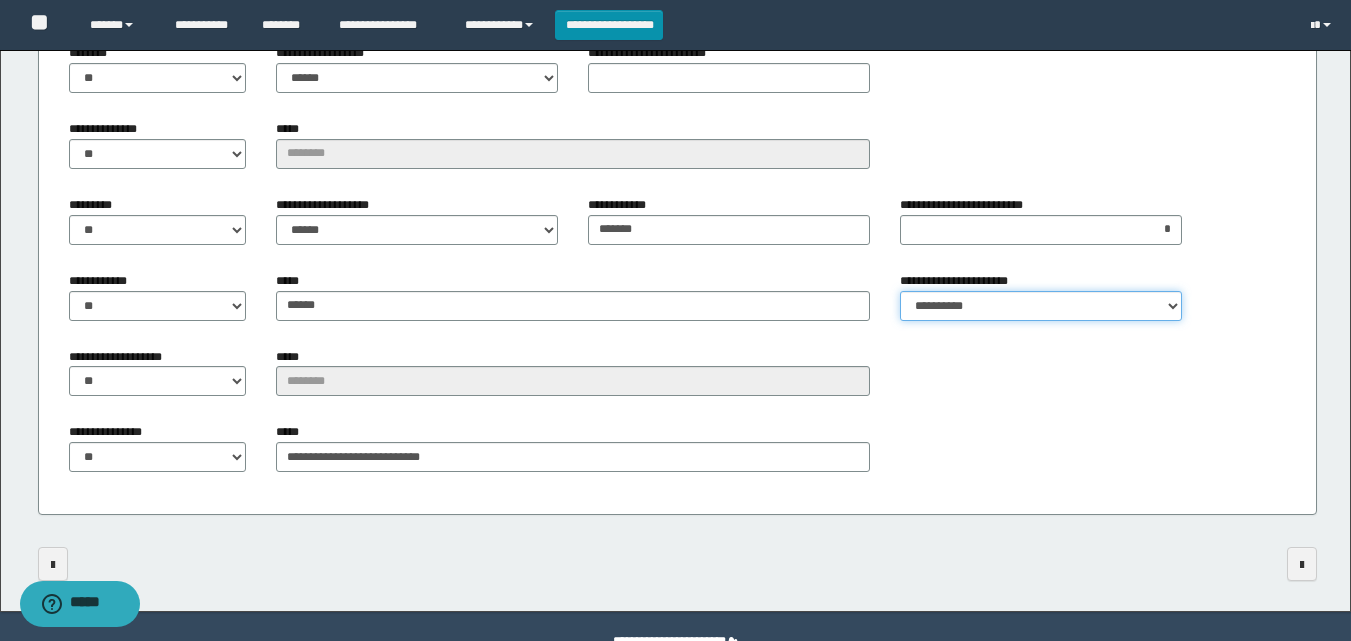 click on "**********" at bounding box center (1041, 306) 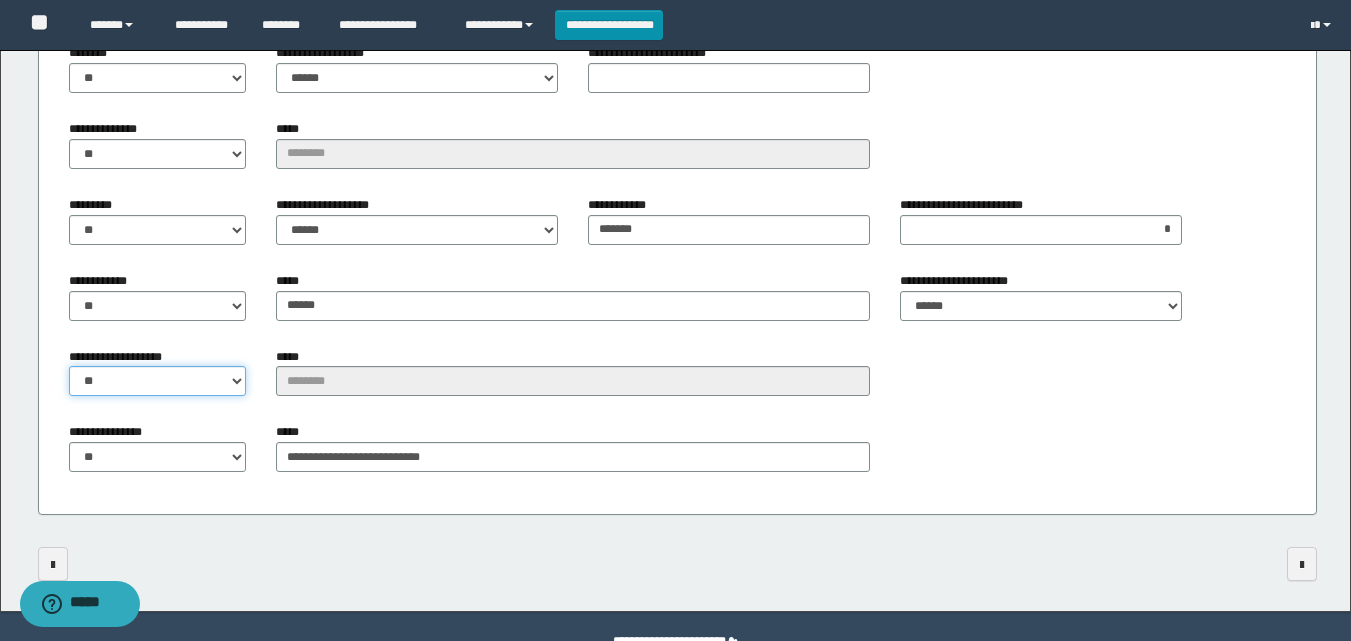 click on "**
**" at bounding box center [158, 381] 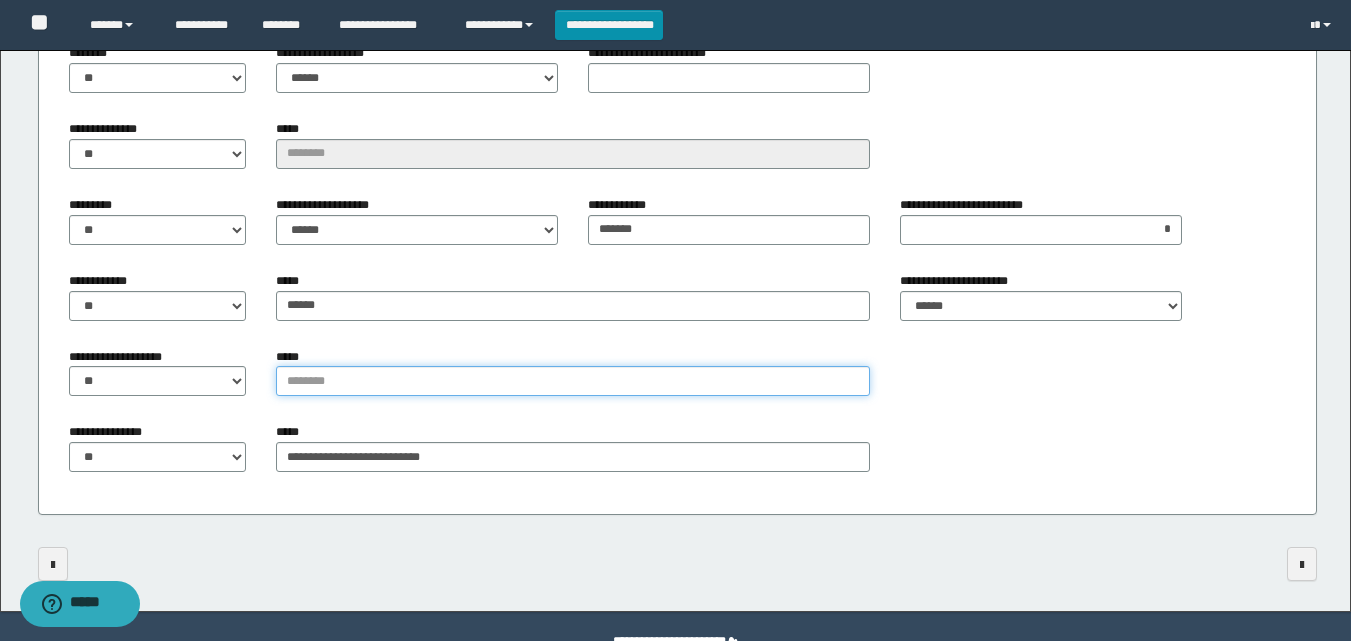 click on "*****" at bounding box center [573, 381] 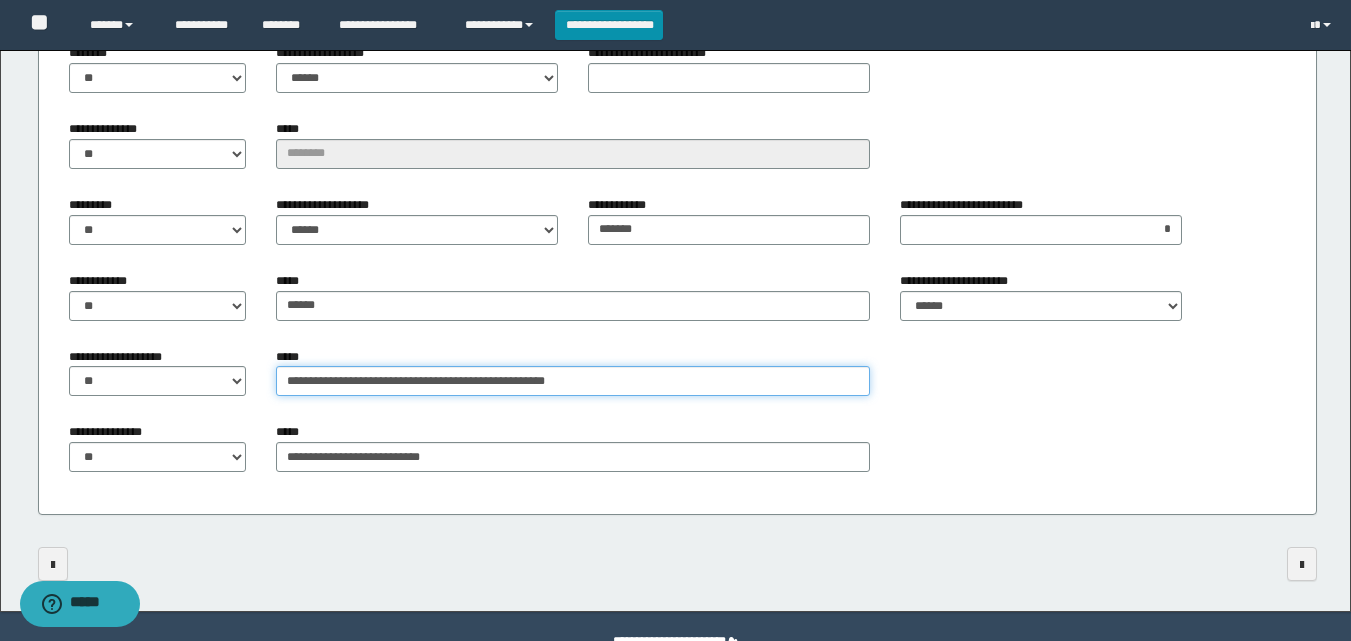 click on "**********" at bounding box center [573, 381] 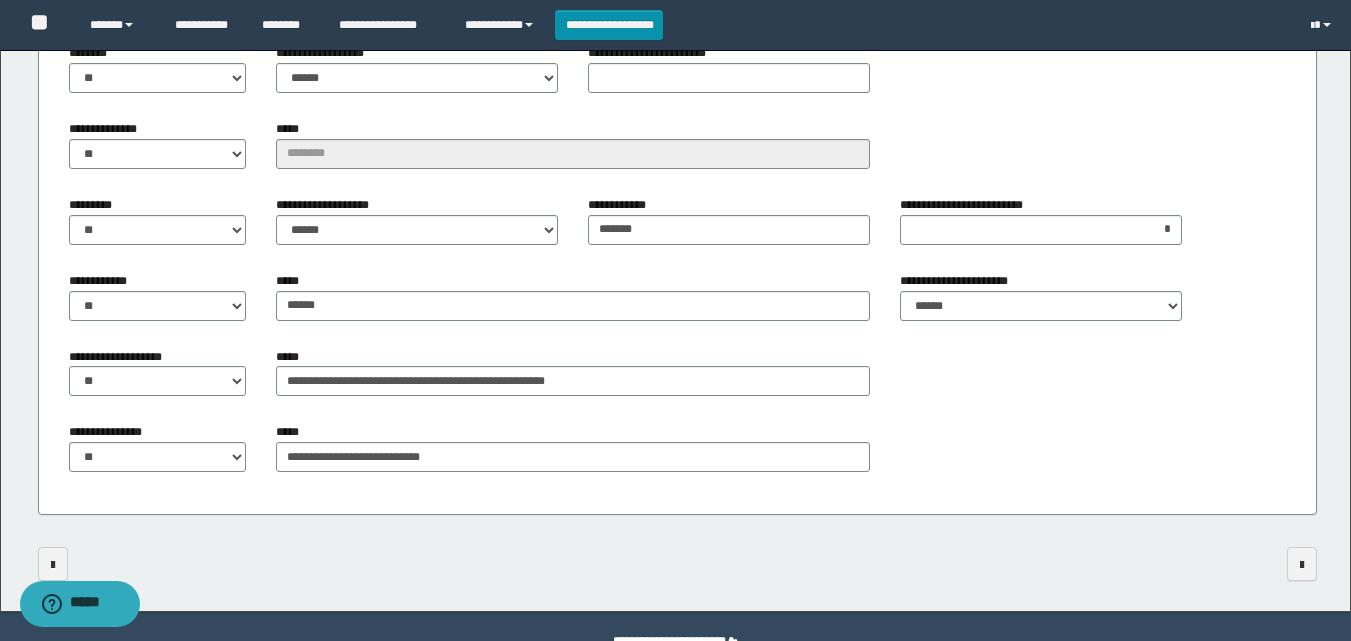 click on "**********" at bounding box center (677, 455) 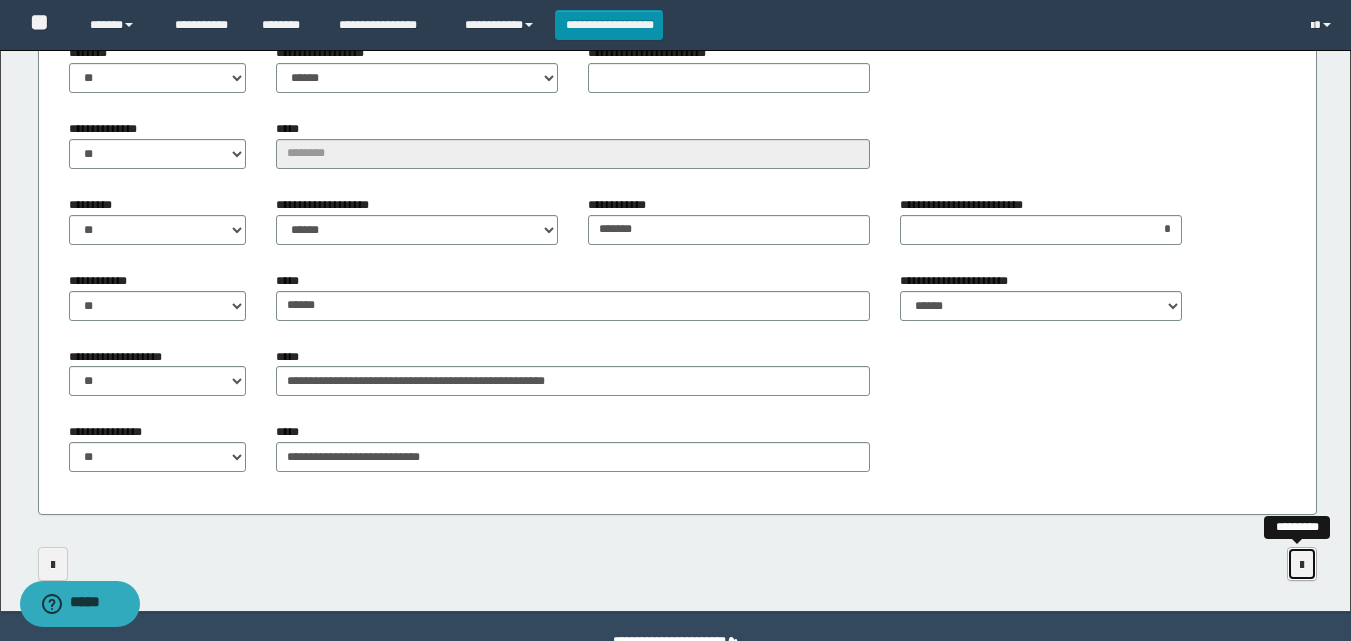 click at bounding box center (1302, 564) 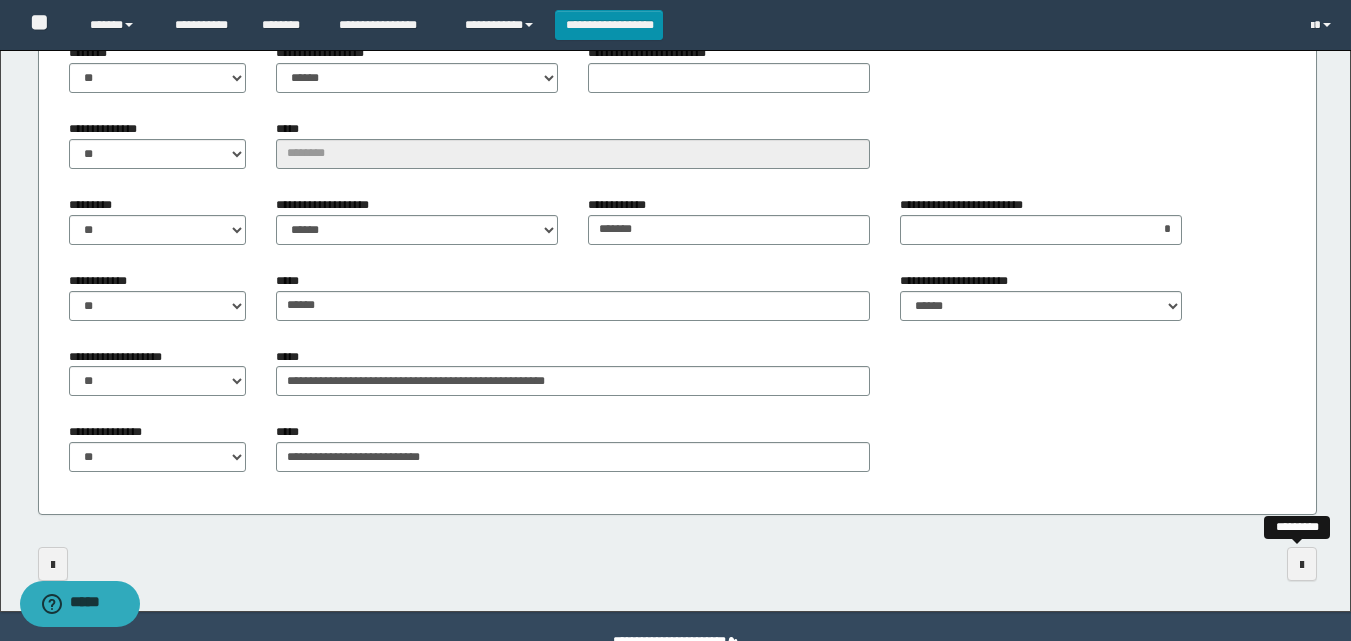 scroll, scrollTop: 0, scrollLeft: 0, axis: both 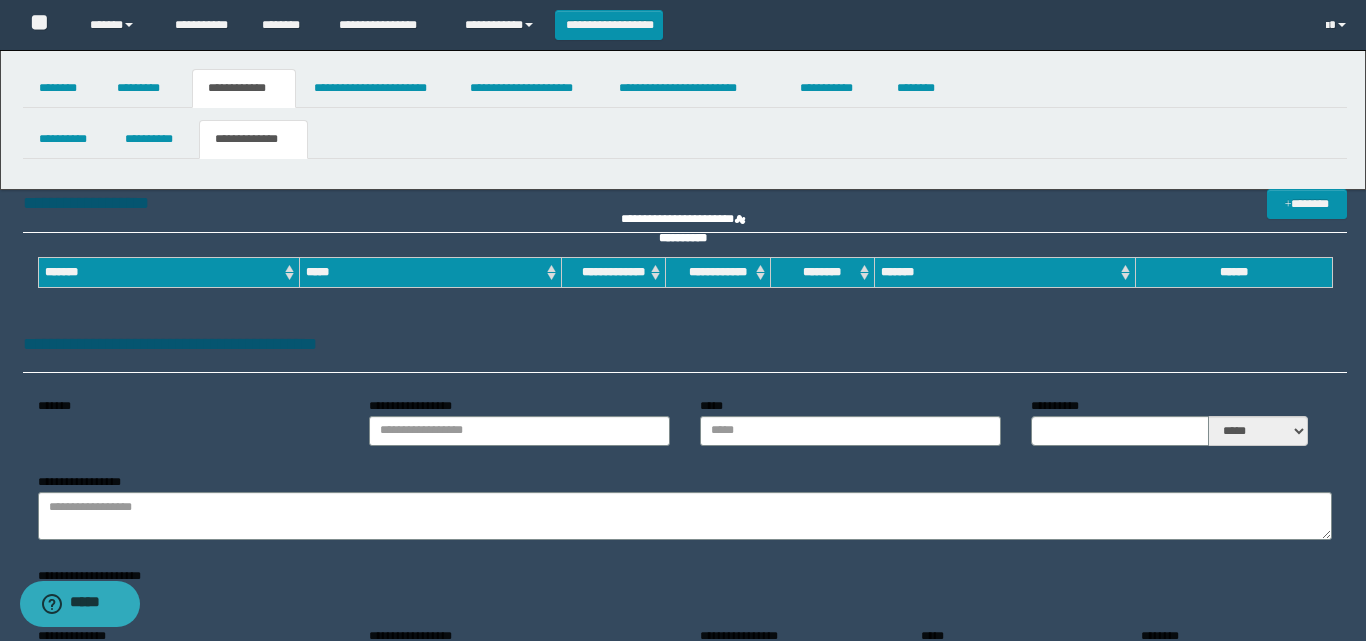 type on "**********" 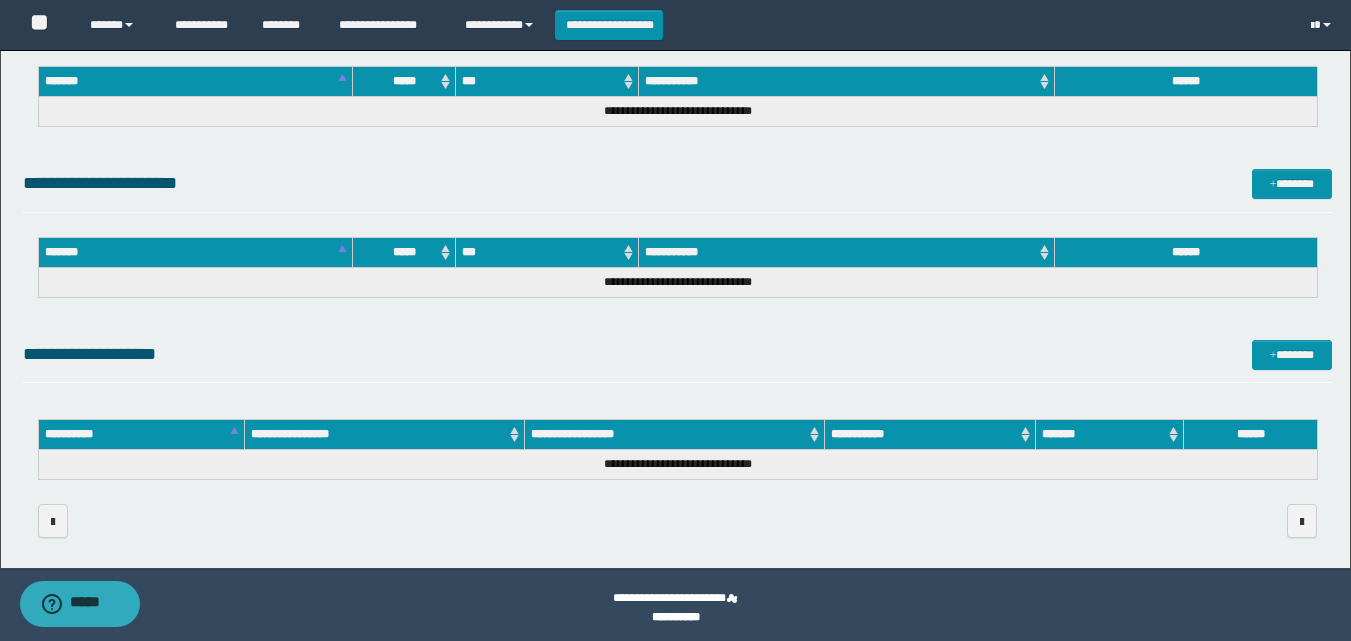 scroll, scrollTop: 1268, scrollLeft: 0, axis: vertical 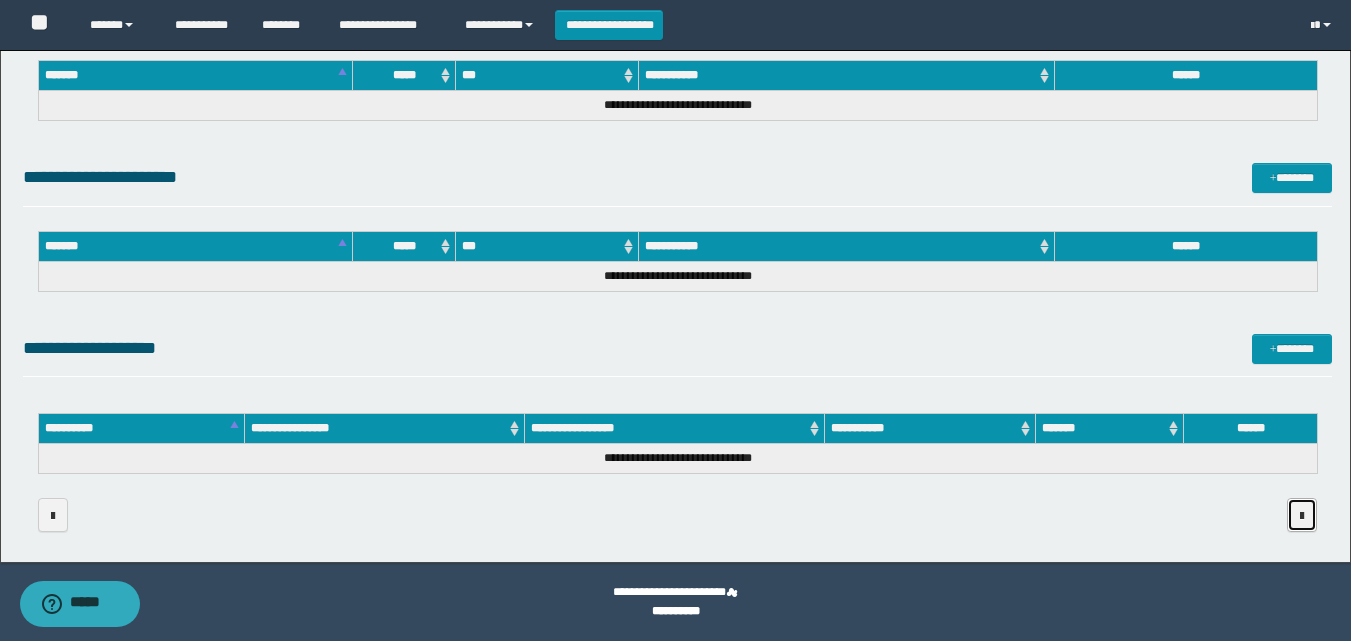 click at bounding box center [1302, 516] 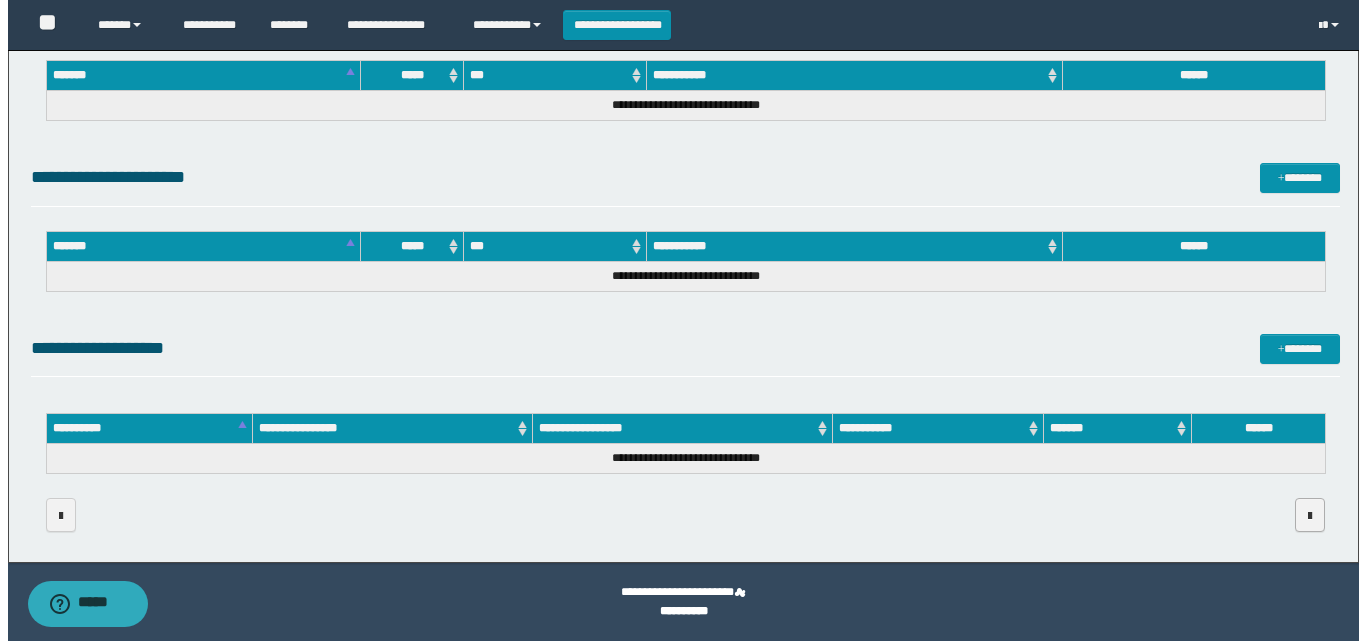 scroll, scrollTop: 0, scrollLeft: 0, axis: both 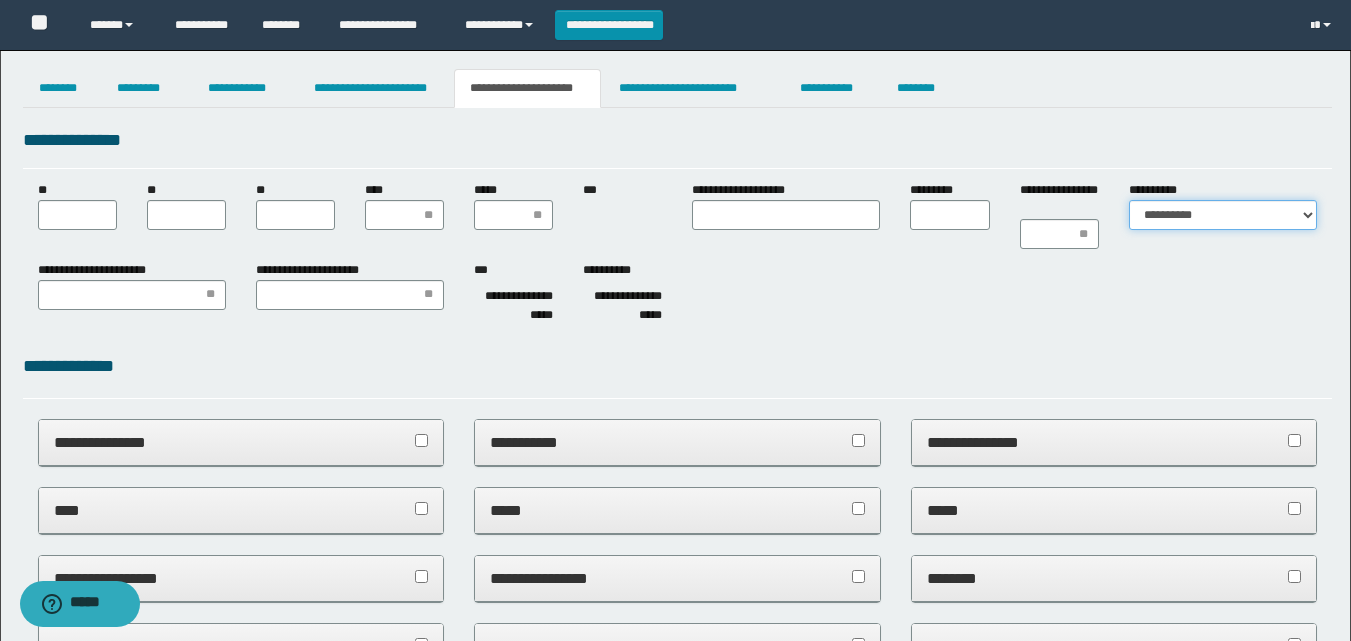 click on "**********" at bounding box center (1223, 215) 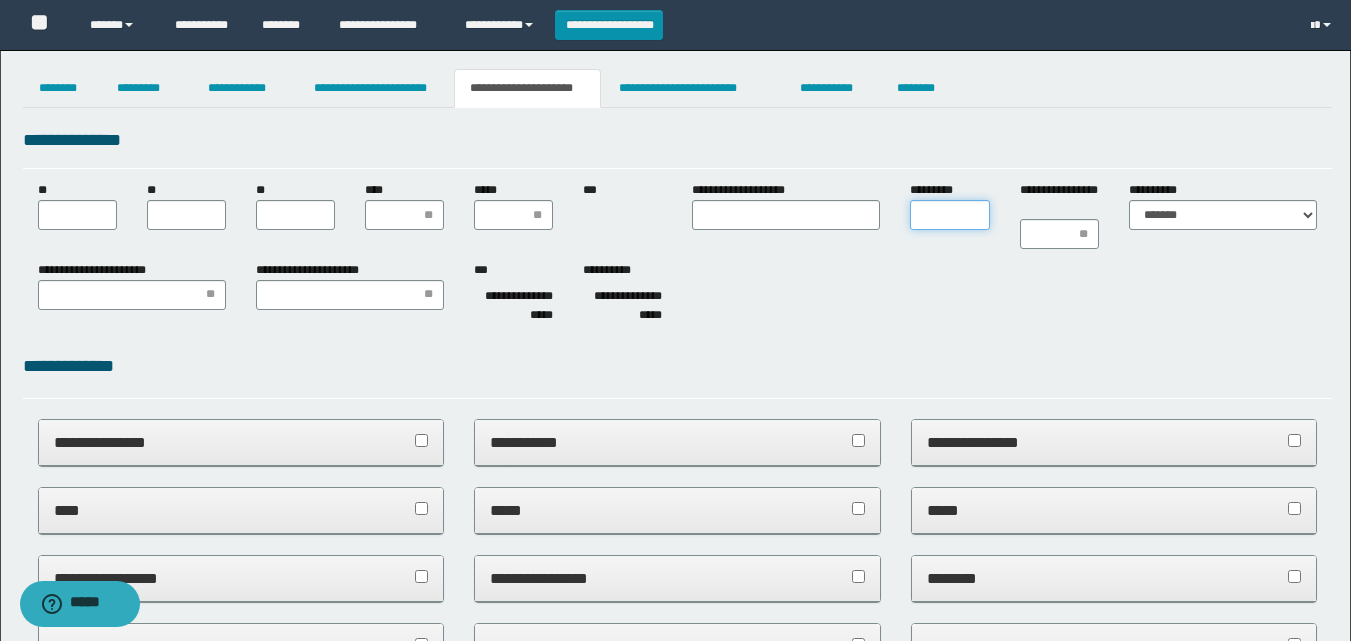 click on "*********" at bounding box center [949, 215] 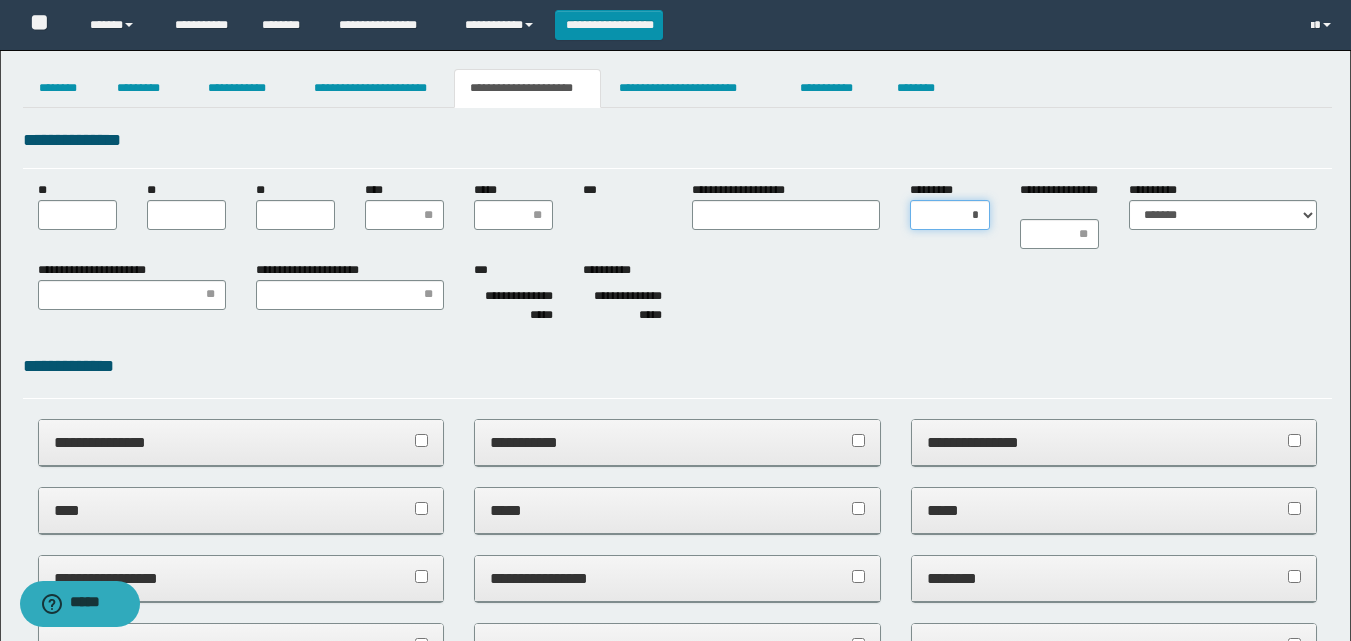 type on "**" 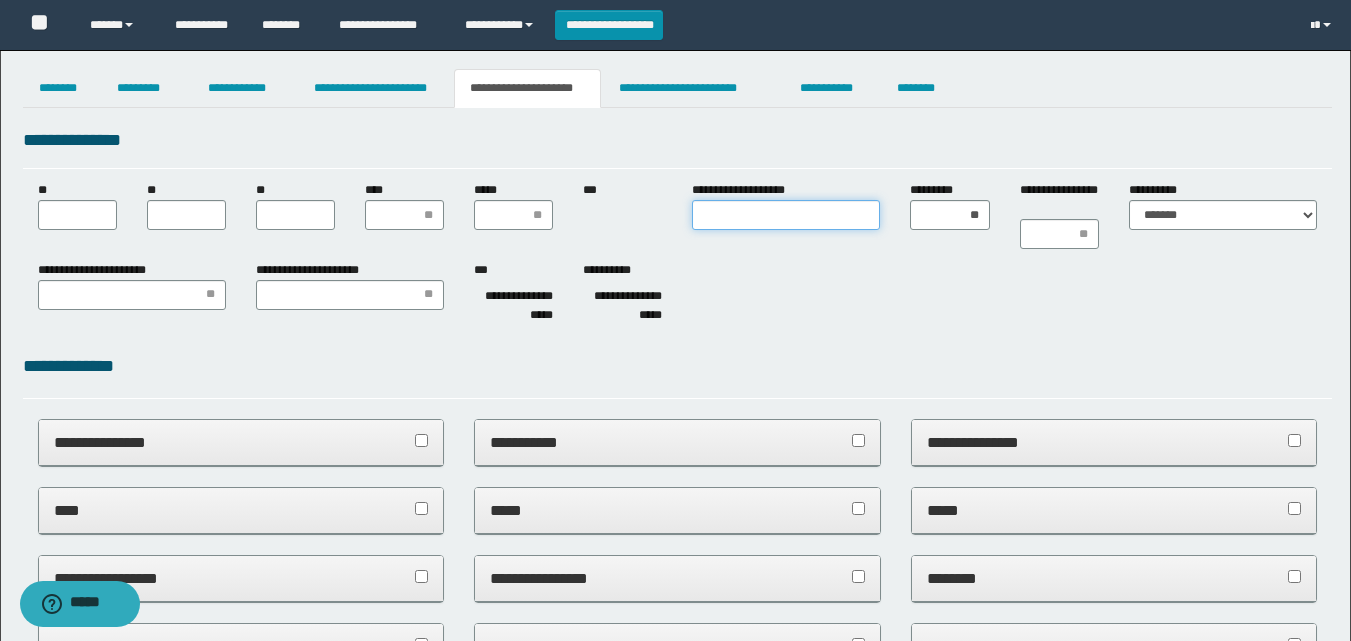 click on "**********" at bounding box center [786, 215] 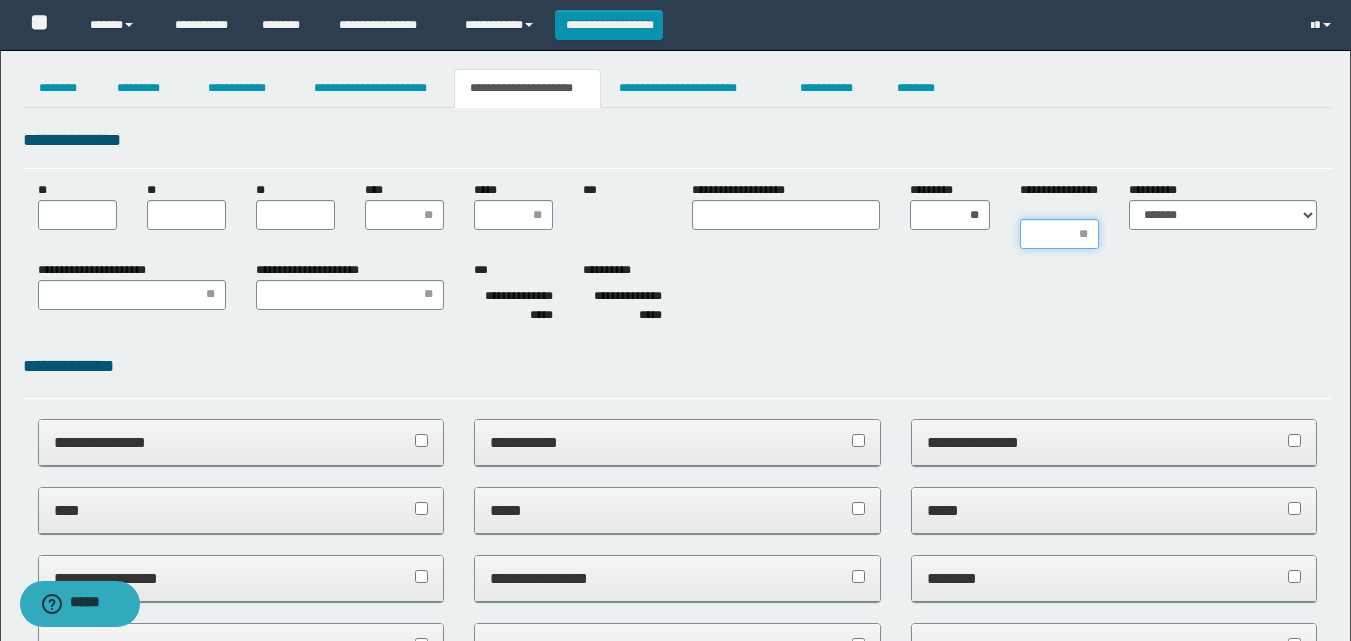 click on "**********" at bounding box center (1059, 234) 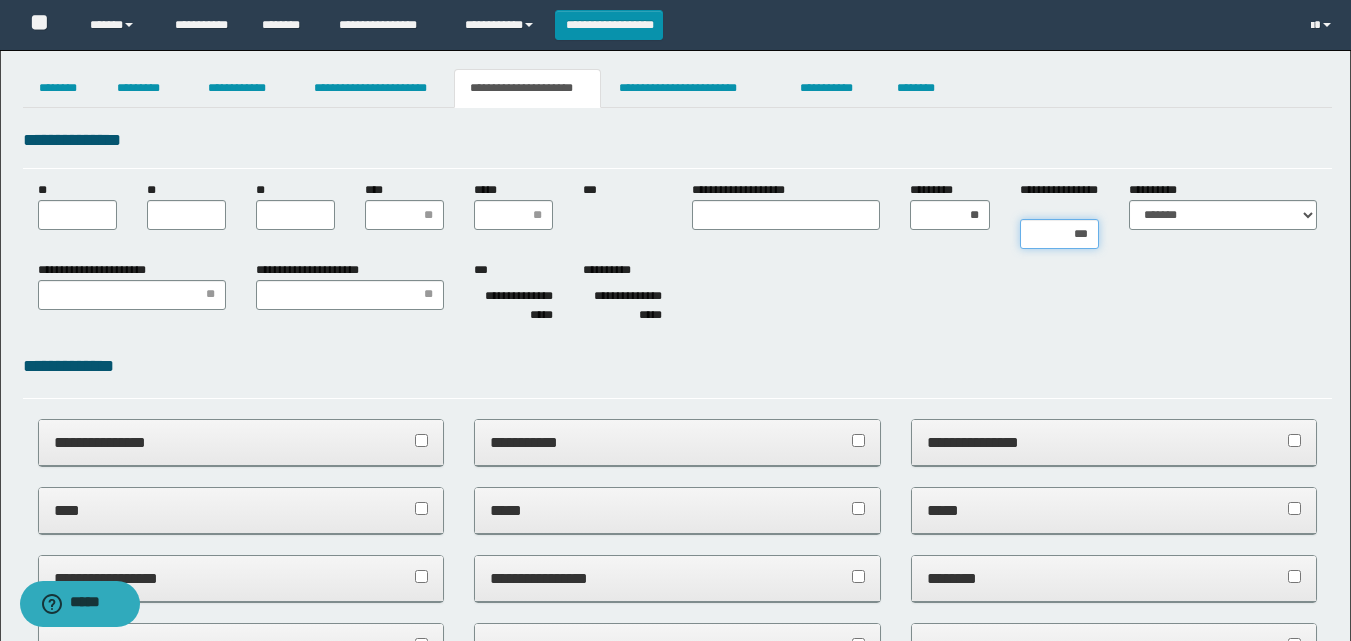 type on "****" 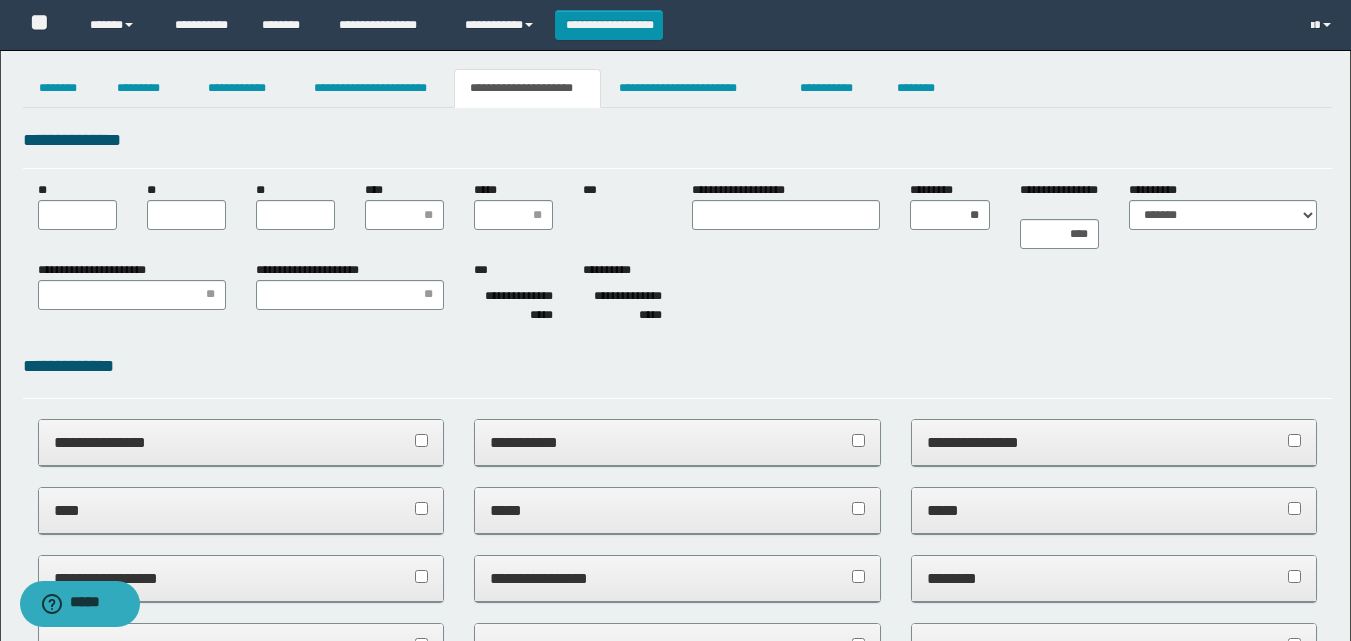 click on "**********" at bounding box center (677, 296) 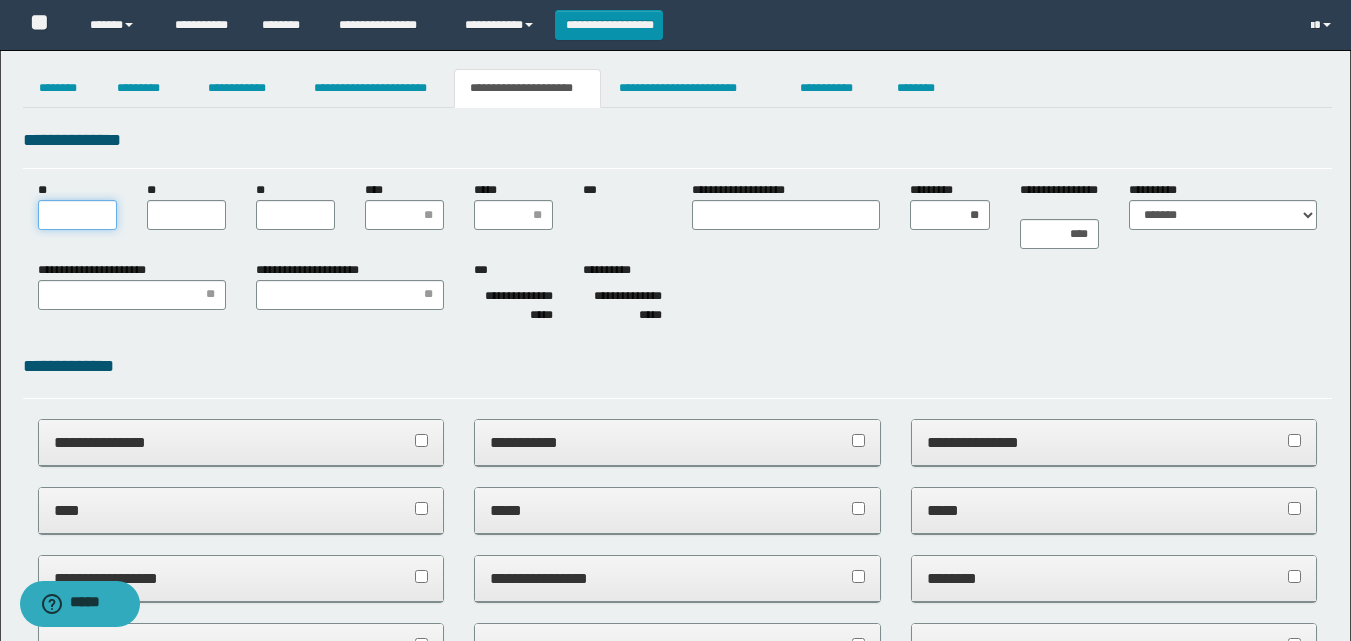 click on "**" at bounding box center [77, 215] 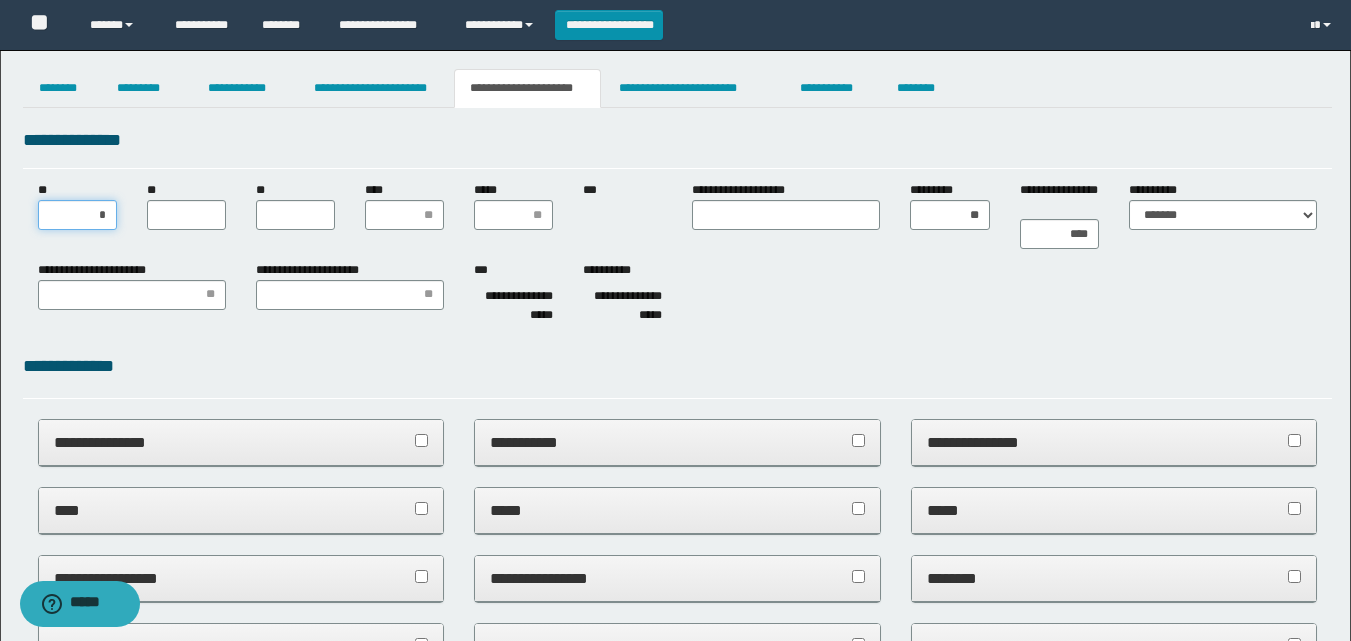 type on "**" 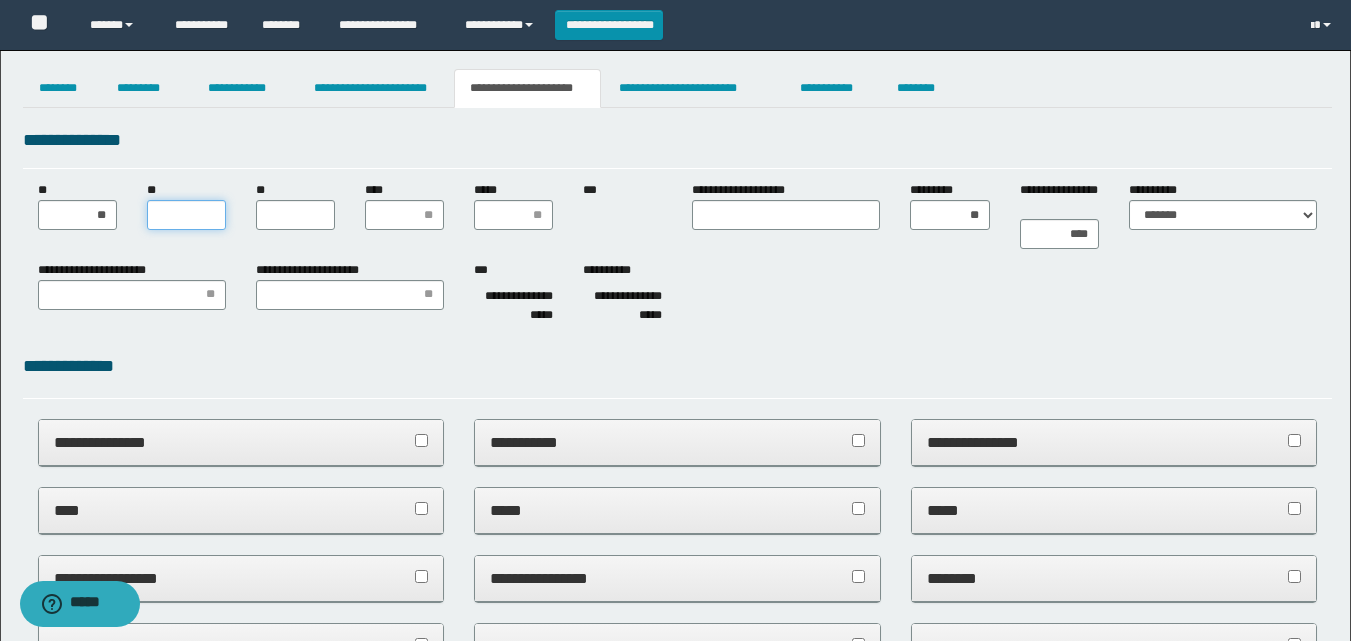 click on "**" at bounding box center (186, 215) 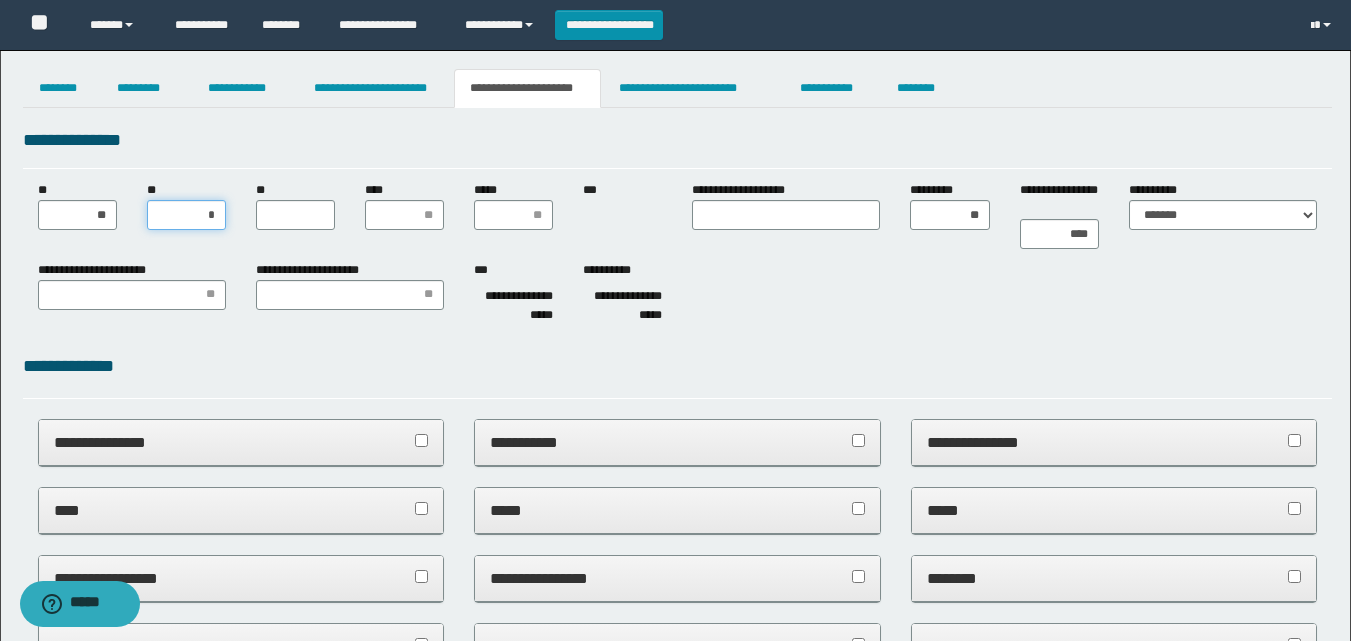 type on "**" 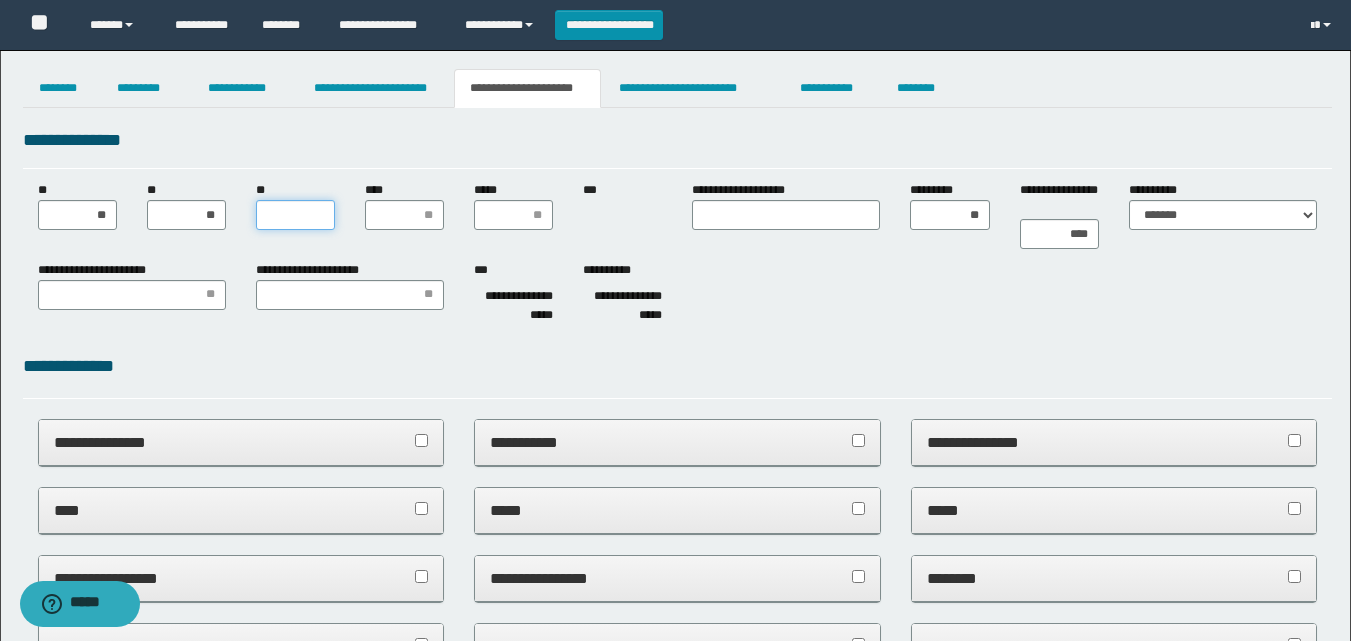 click on "**" at bounding box center (295, 215) 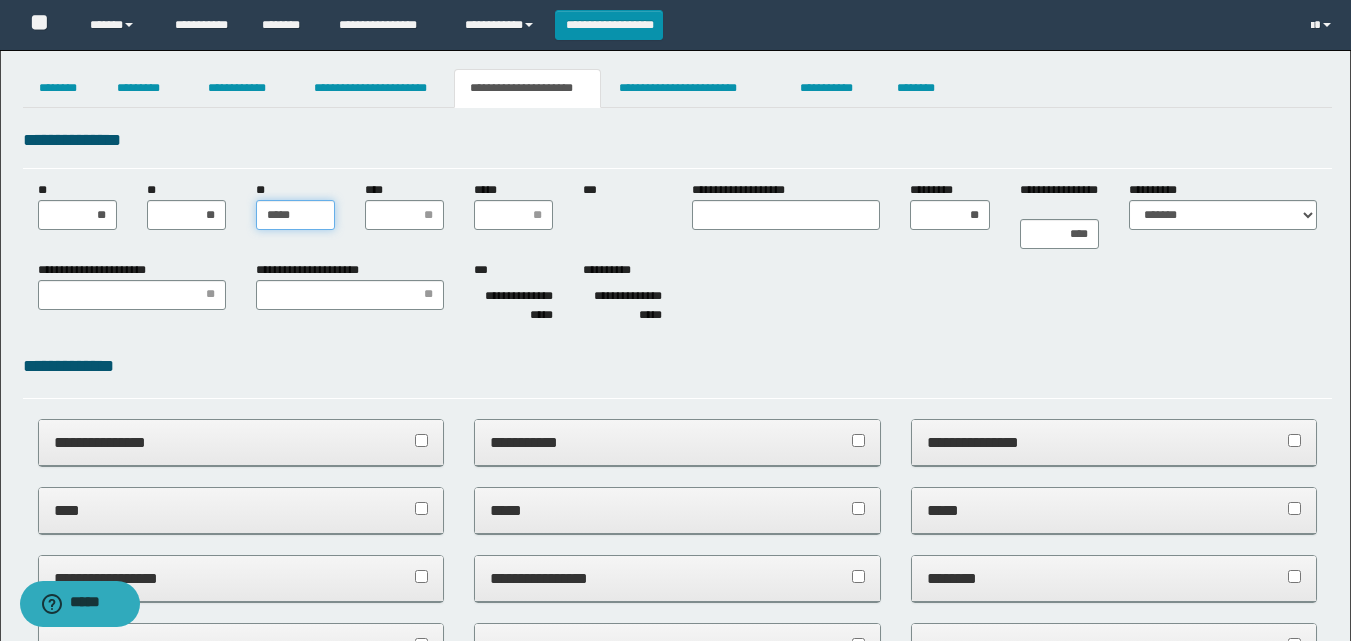 type on "******" 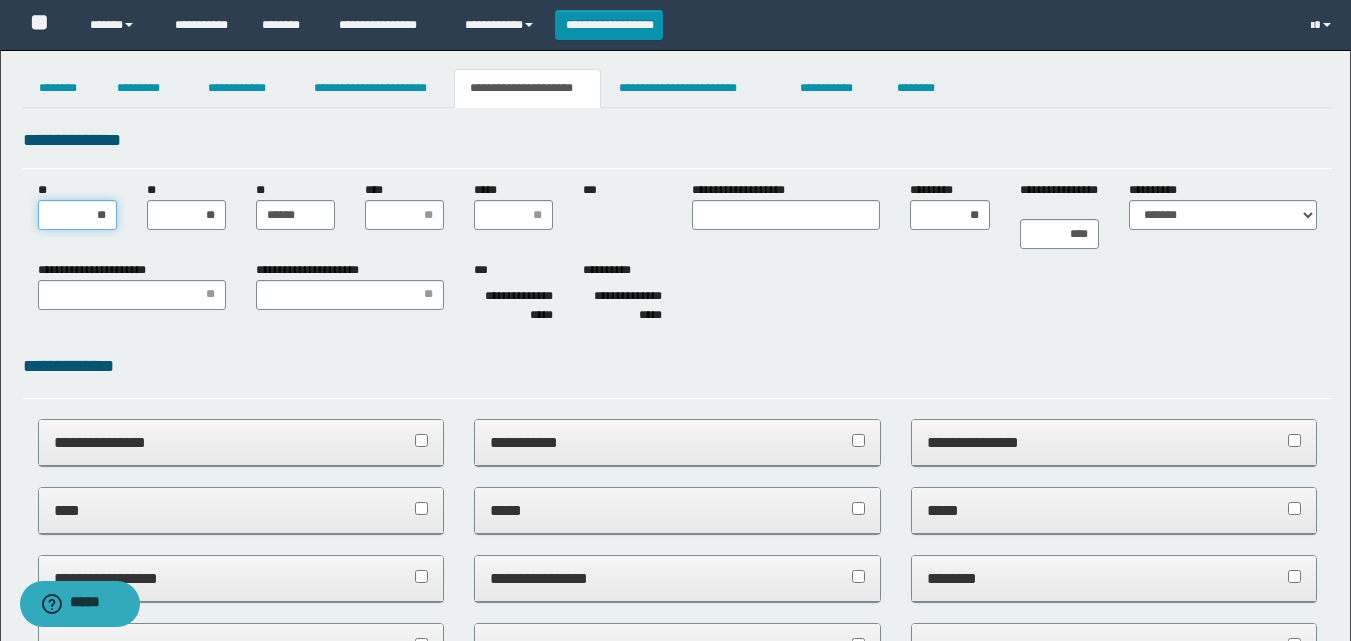 click on "**" at bounding box center [77, 215] 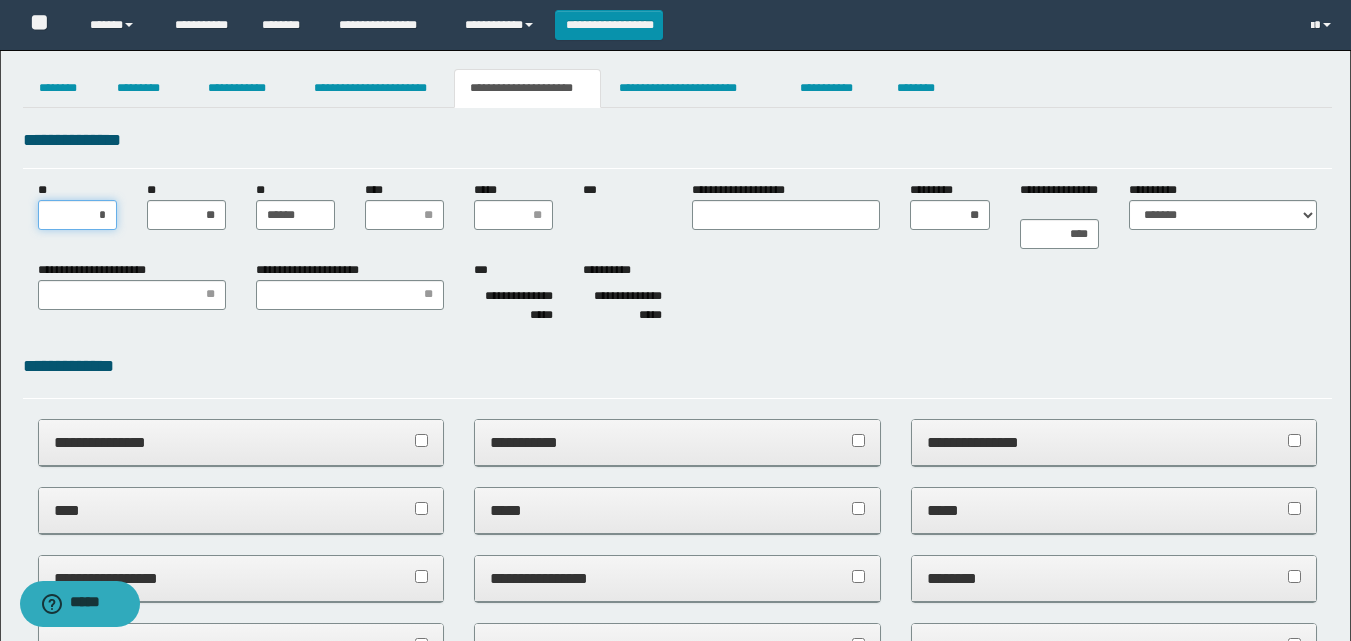 type on "**" 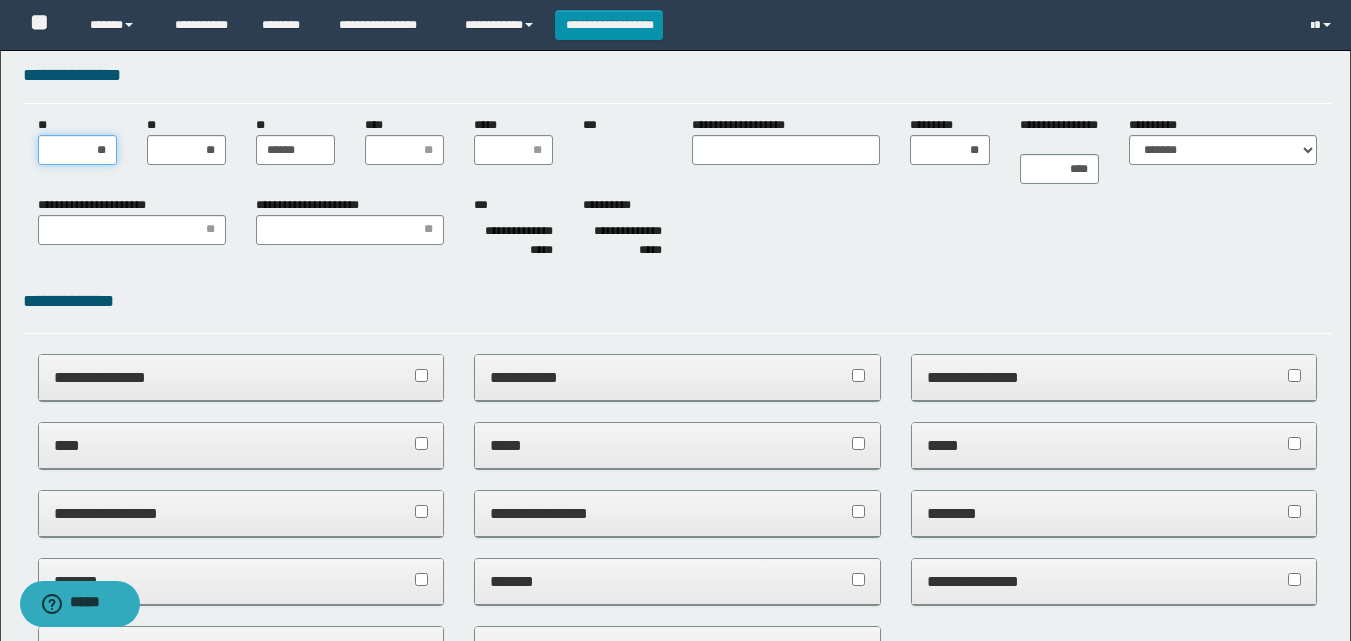 scroll, scrollTop: 100, scrollLeft: 0, axis: vertical 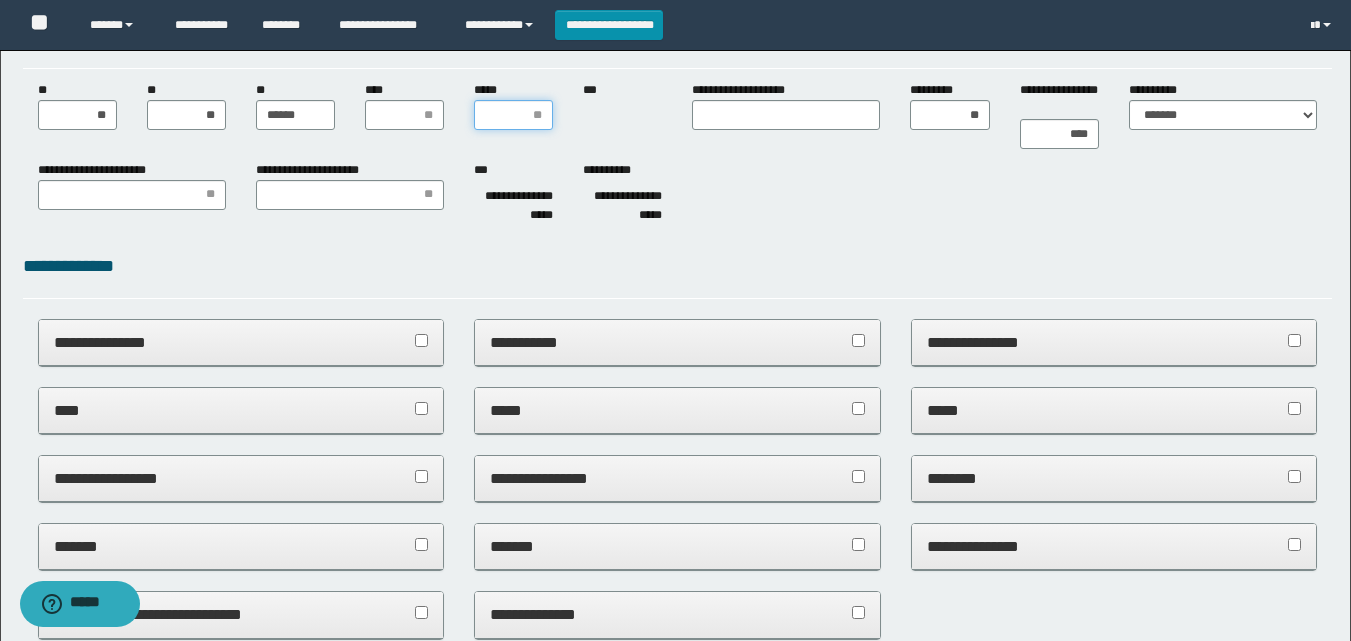 click on "*****" at bounding box center (513, 115) 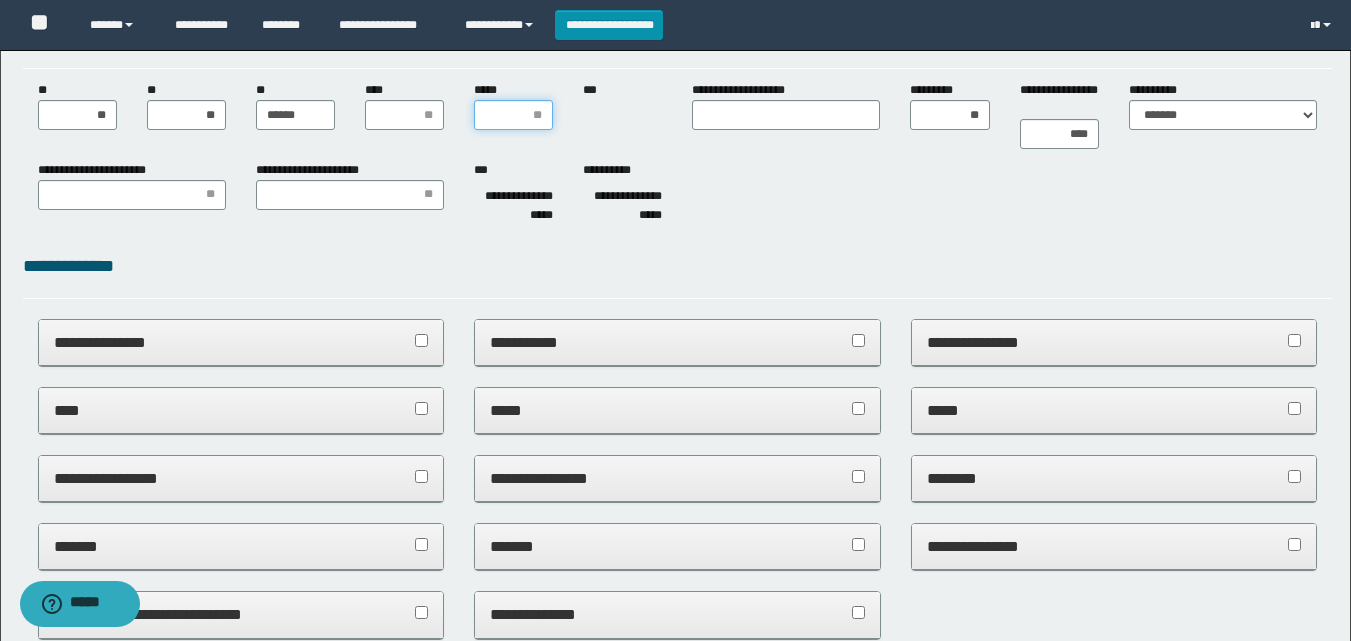 type on "***" 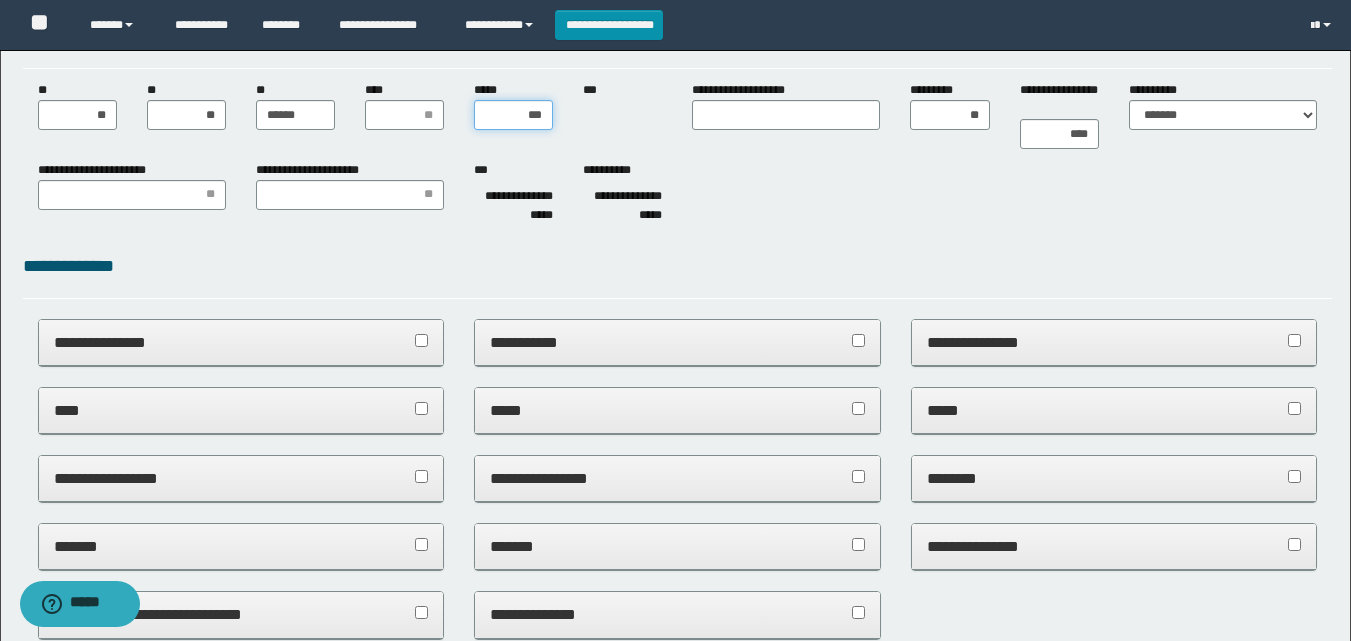 scroll, scrollTop: 0, scrollLeft: 0, axis: both 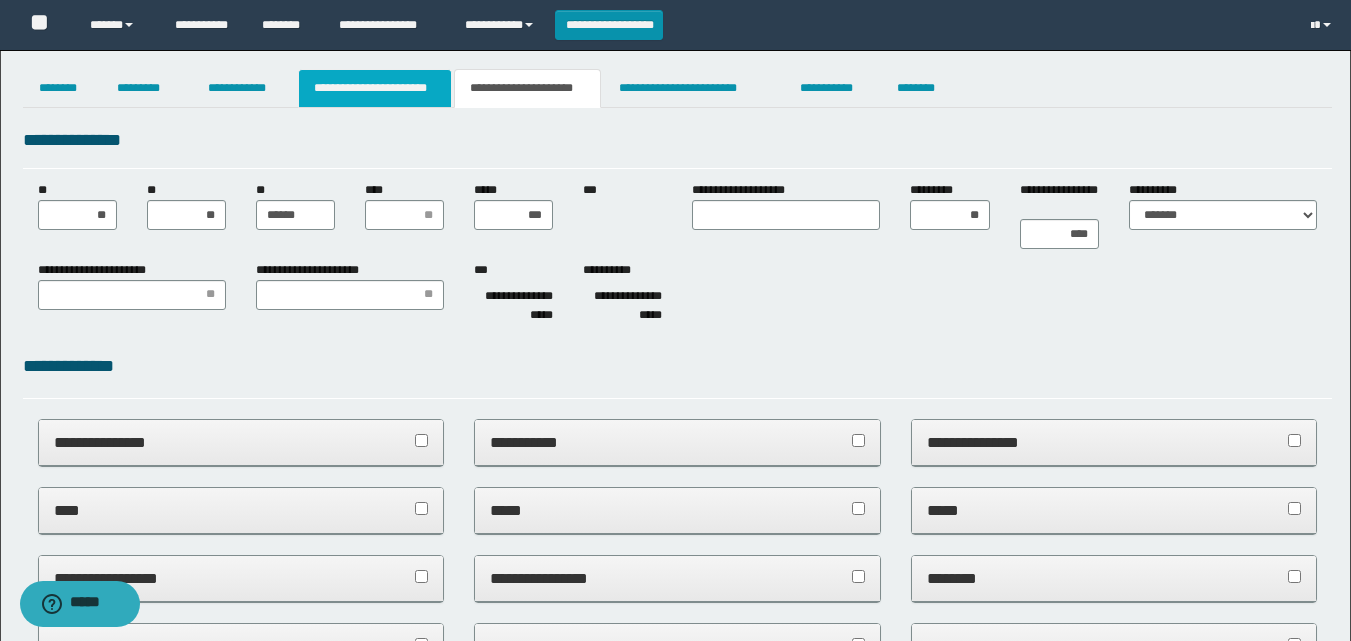 click on "**********" at bounding box center (375, 88) 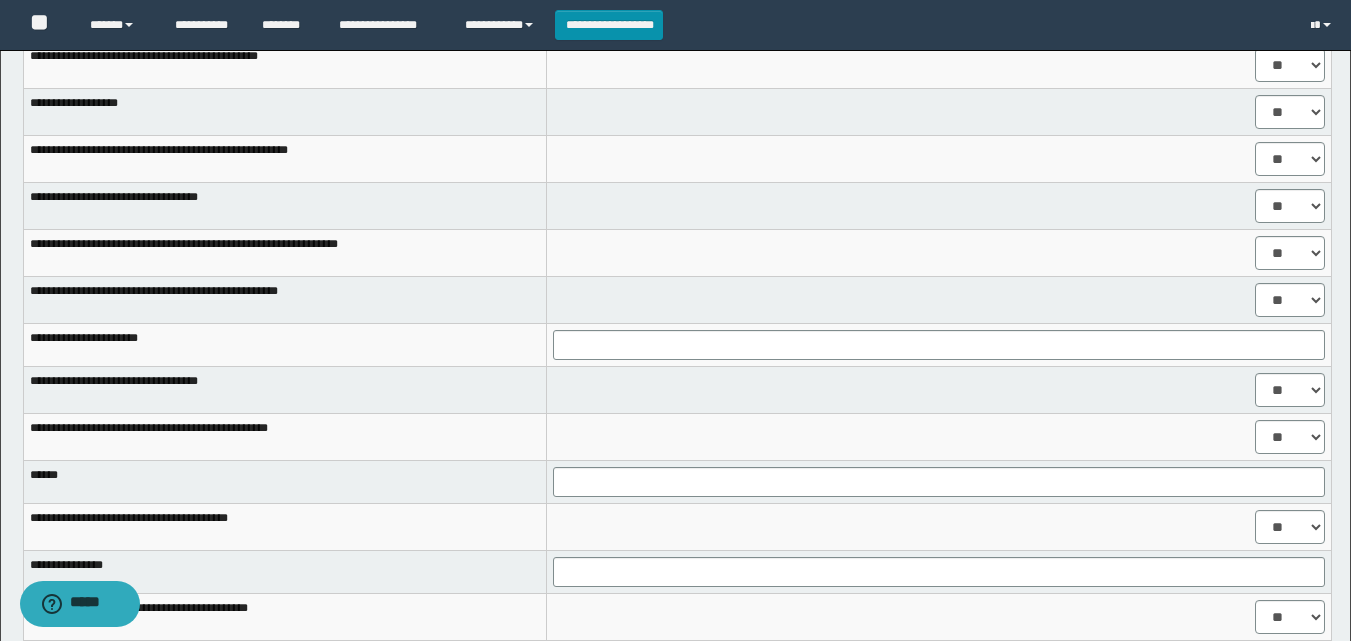 scroll, scrollTop: 900, scrollLeft: 0, axis: vertical 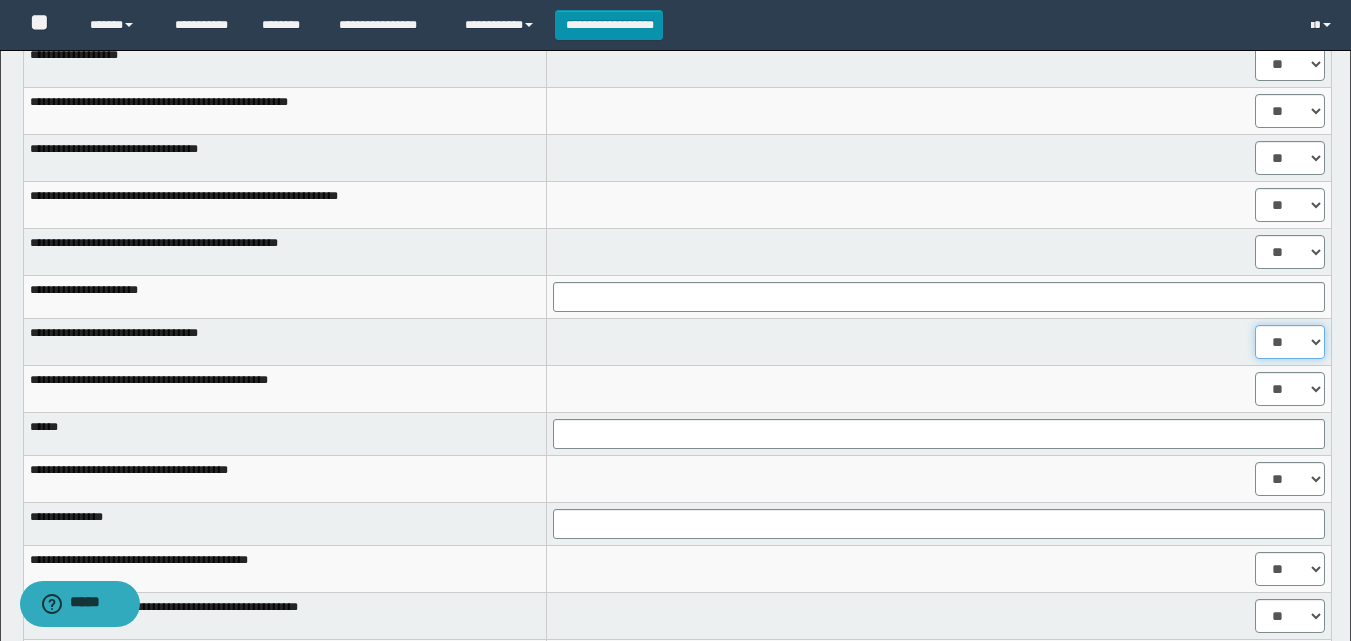 click on "**
**" at bounding box center [1290, 342] 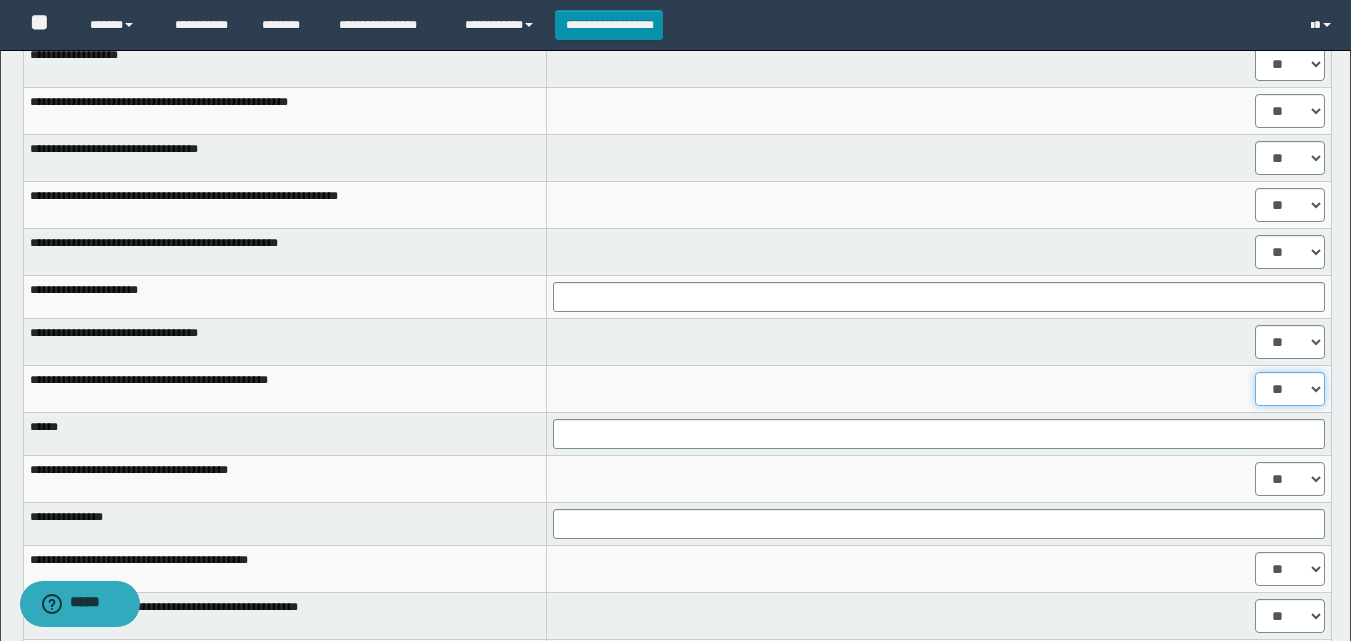 click on "**
**" at bounding box center (1290, 389) 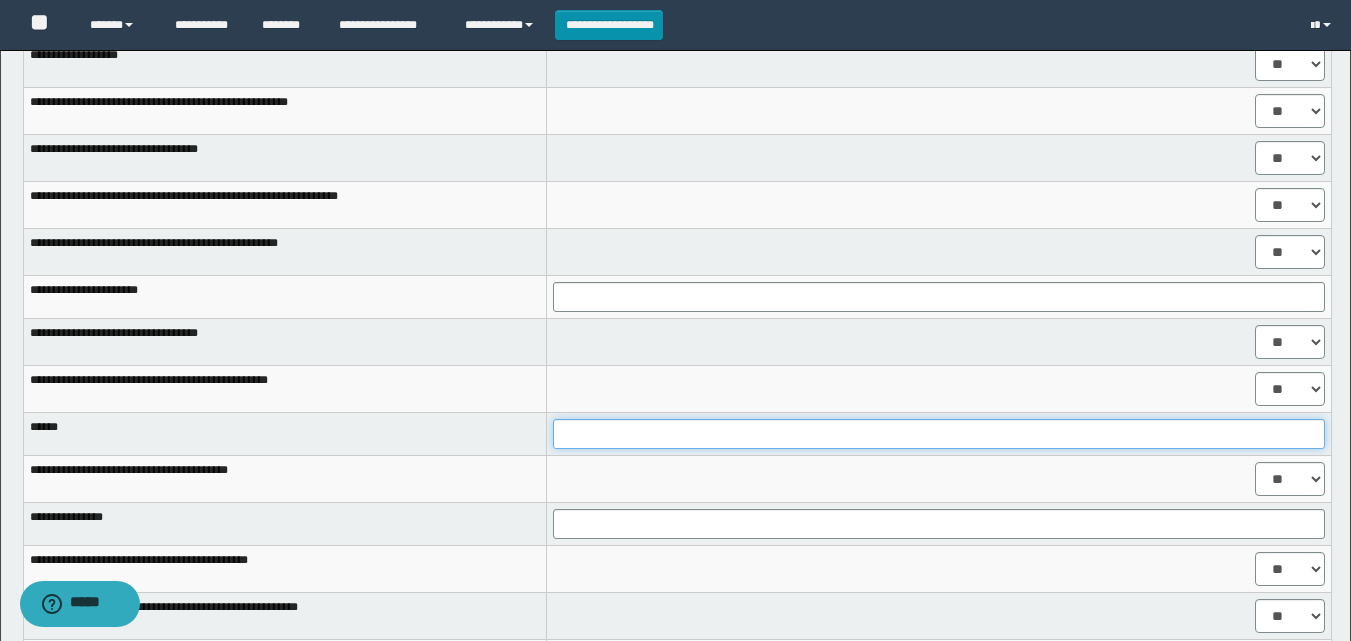 click at bounding box center [939, 434] 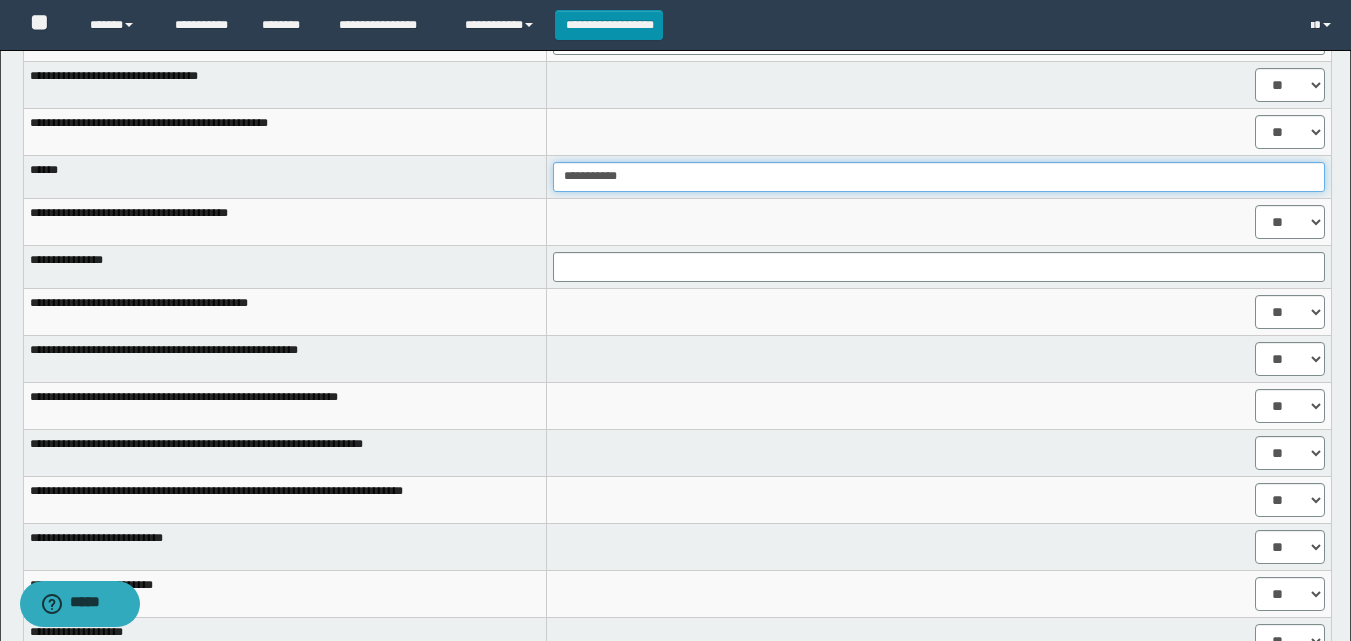 scroll, scrollTop: 1200, scrollLeft: 0, axis: vertical 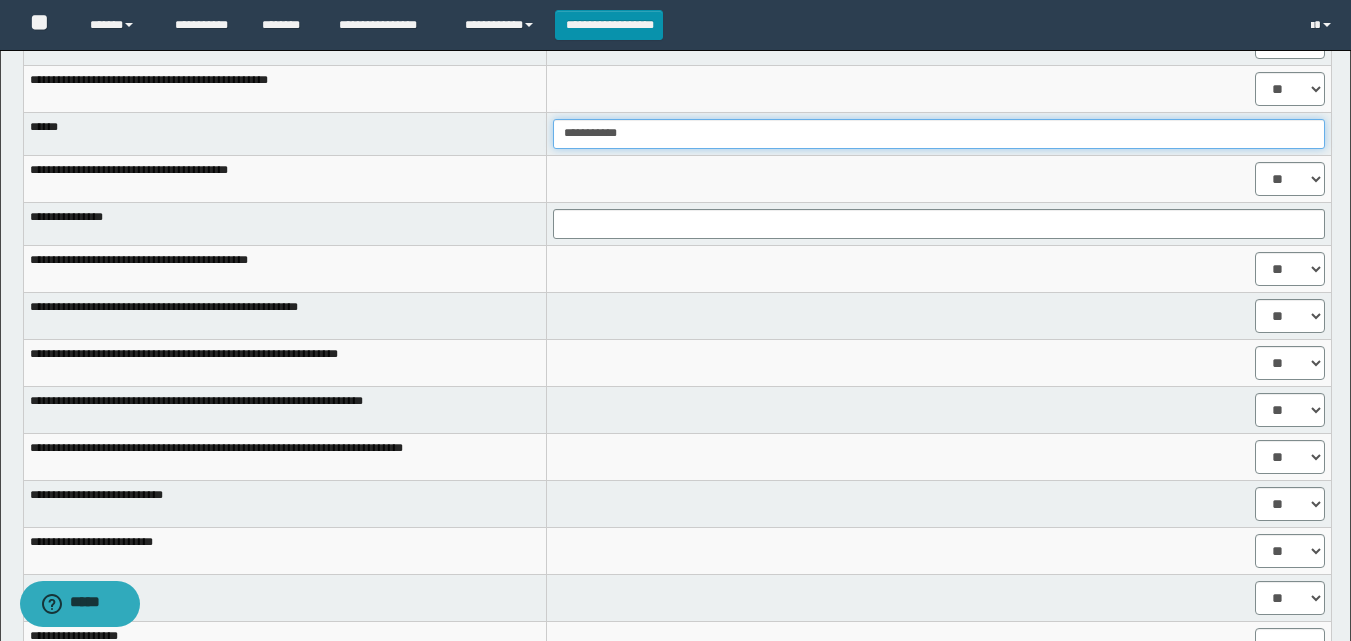 type on "**********" 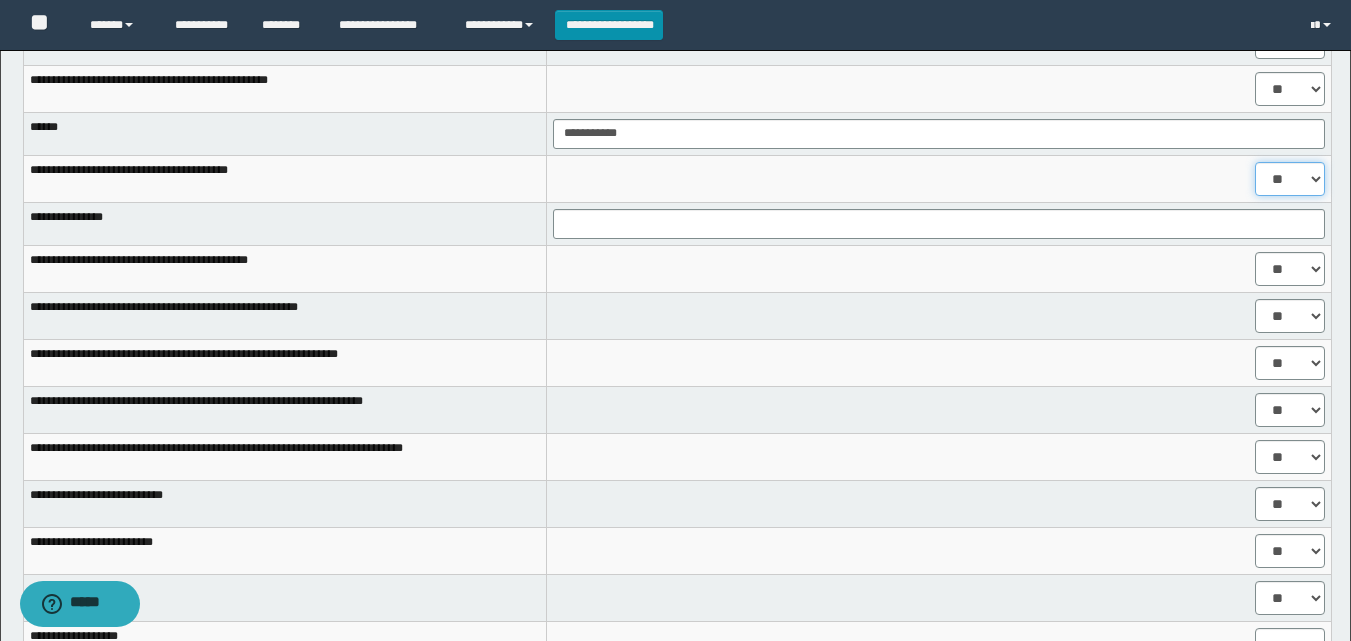 click on "**
**" at bounding box center (1290, 179) 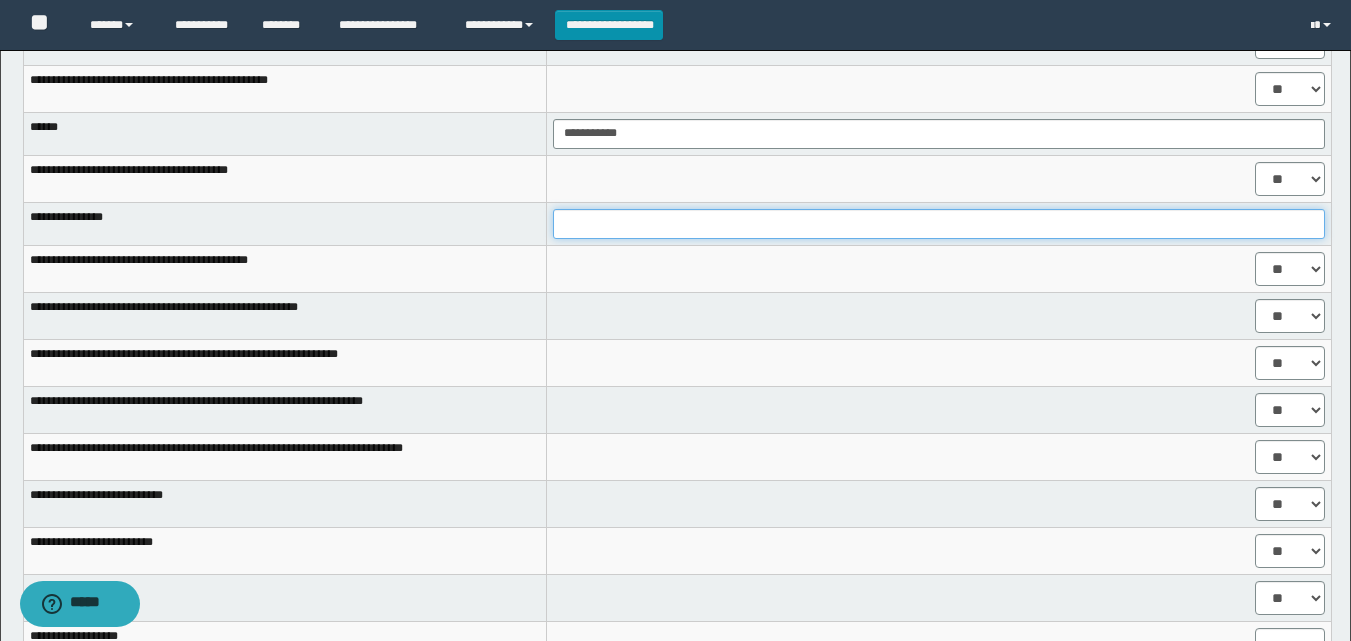 click at bounding box center (939, 224) 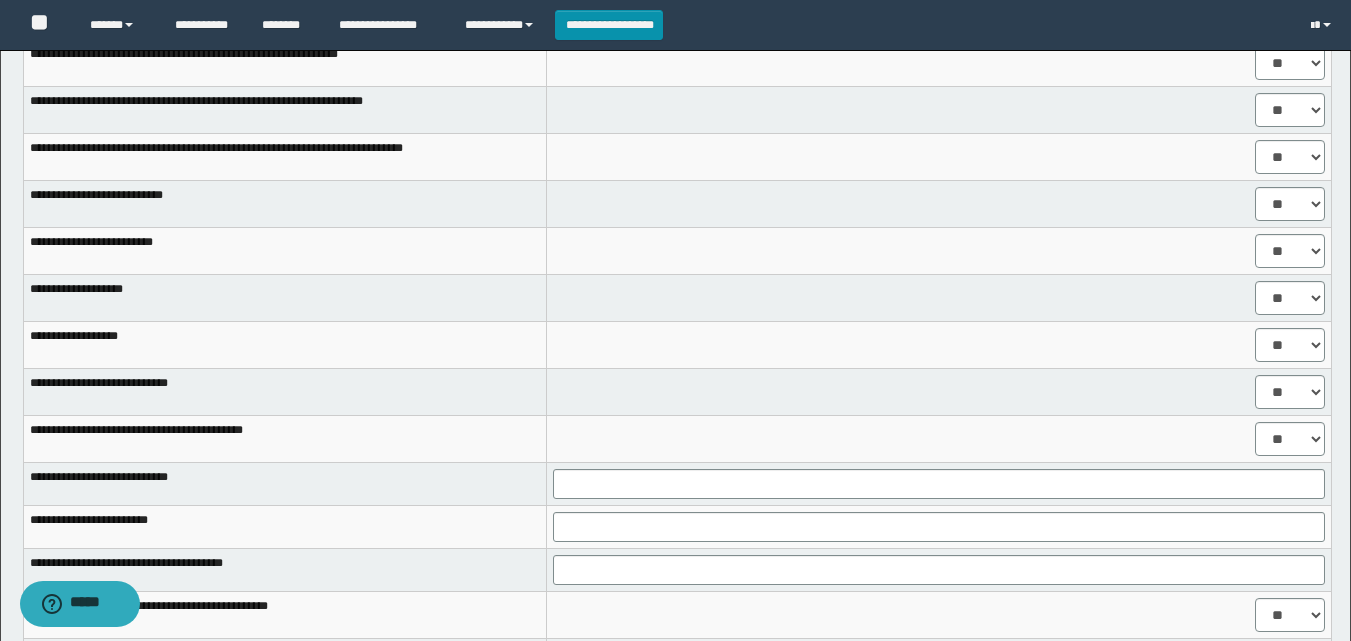 scroll, scrollTop: 1600, scrollLeft: 0, axis: vertical 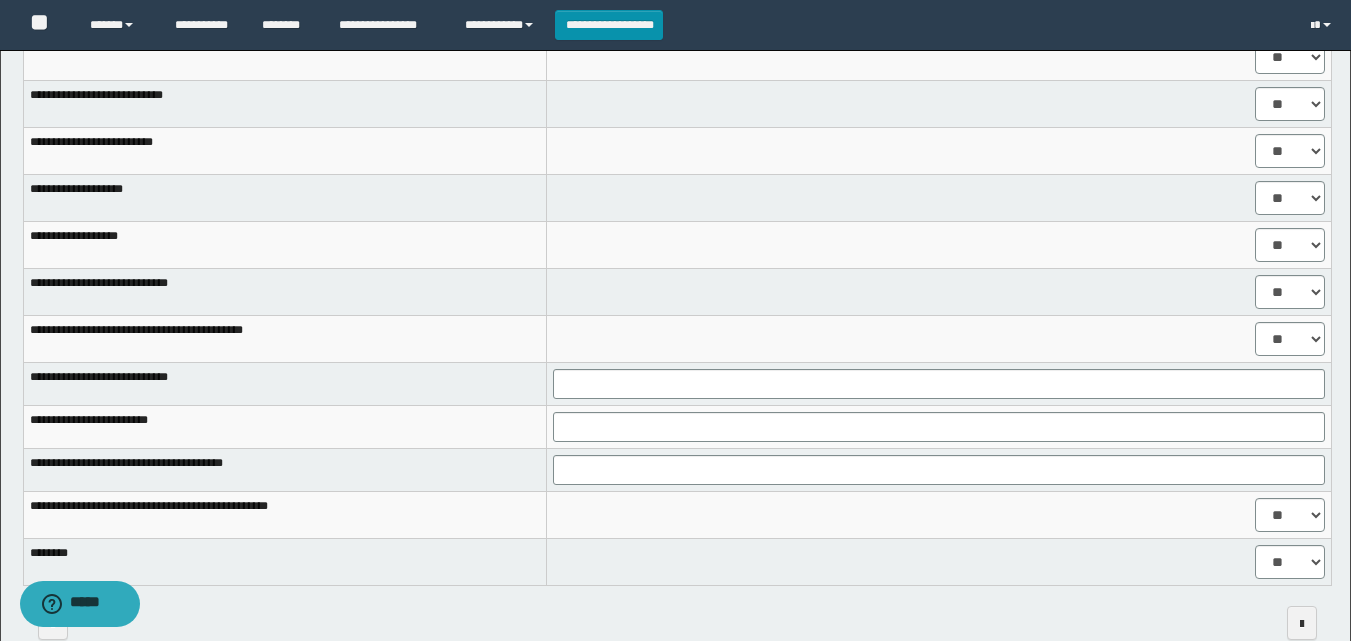 type on "**********" 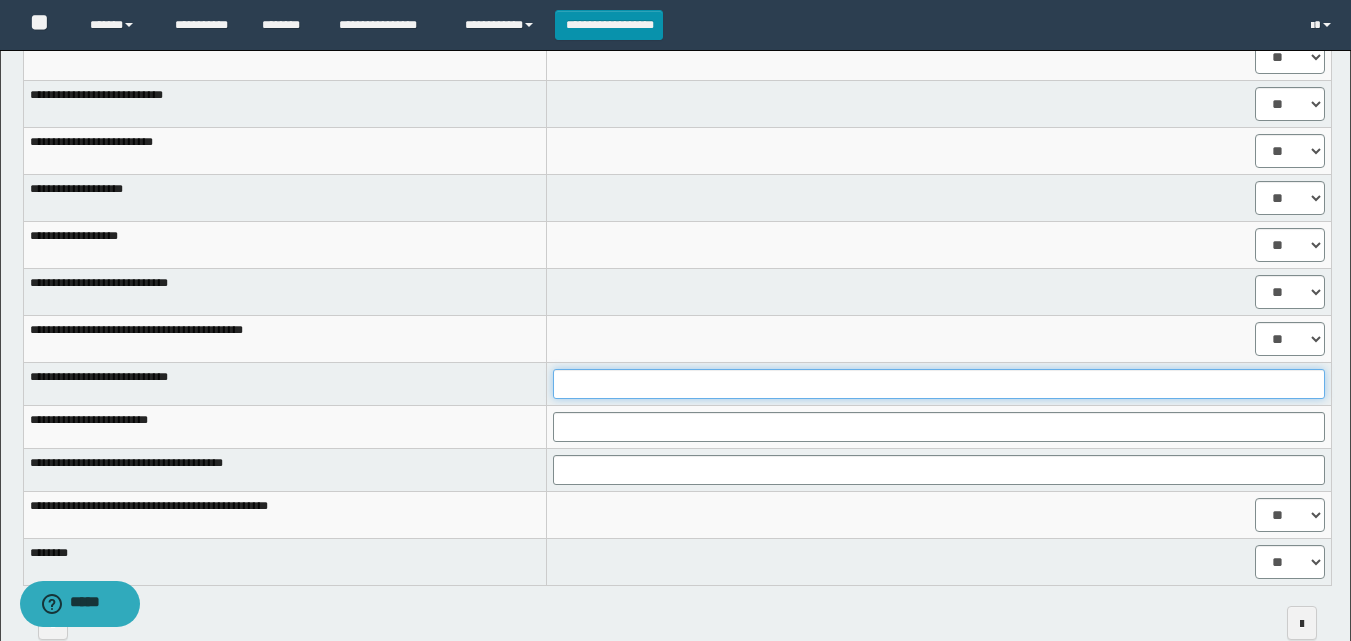 click at bounding box center (939, 384) 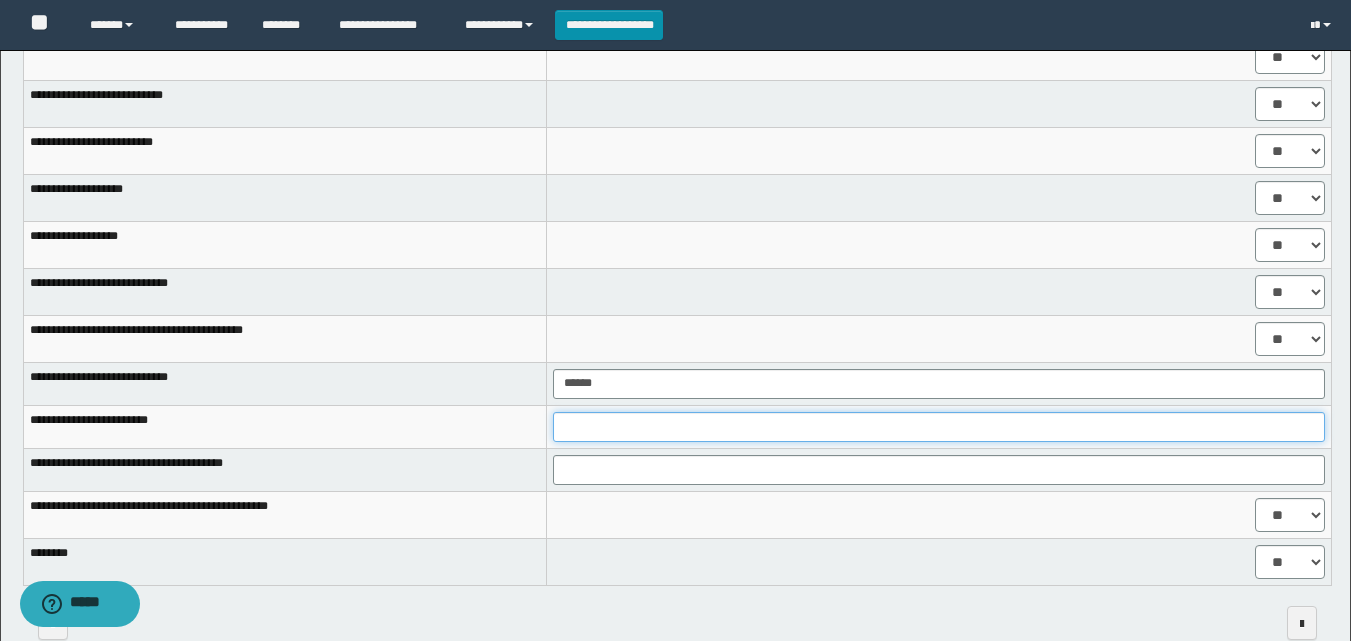 click at bounding box center [939, 427] 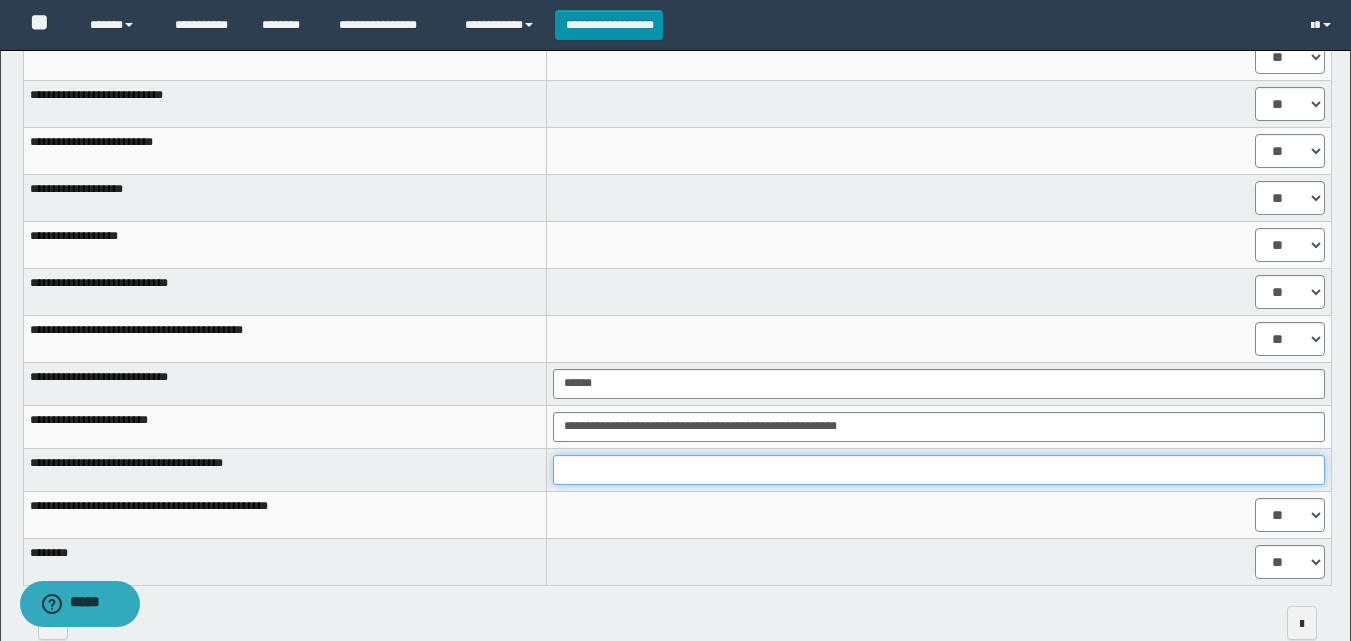 click at bounding box center [939, 470] 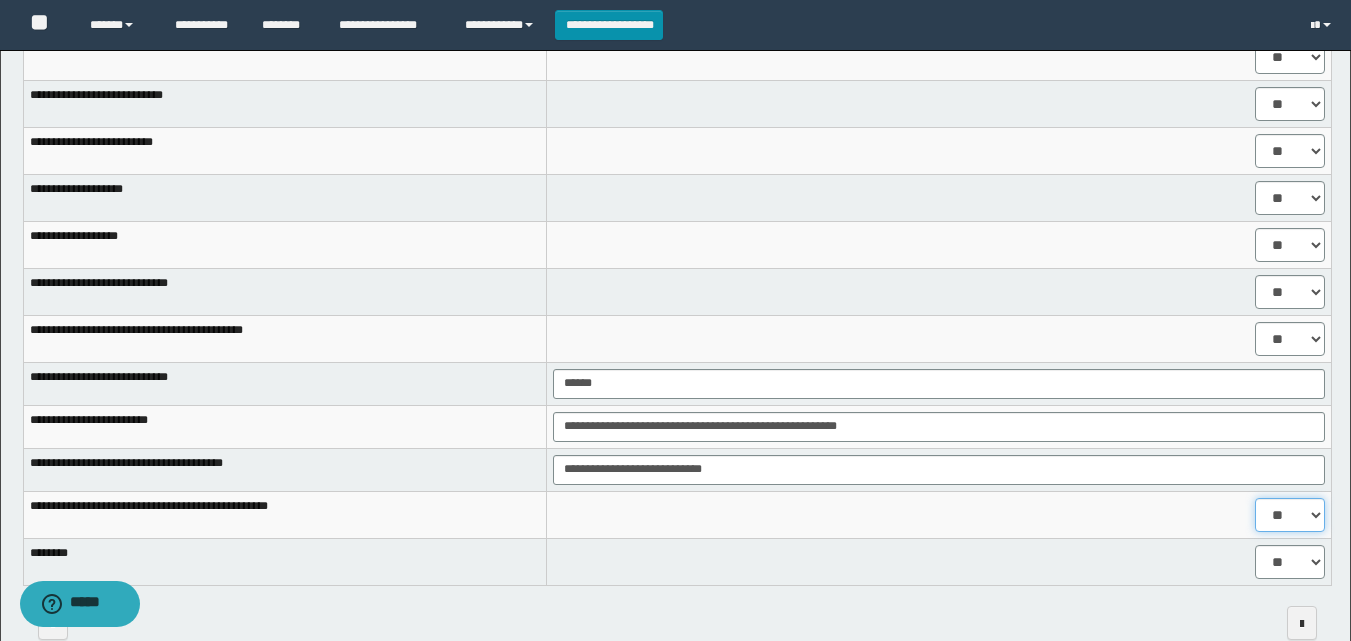 click on "**
**" at bounding box center [1290, 515] 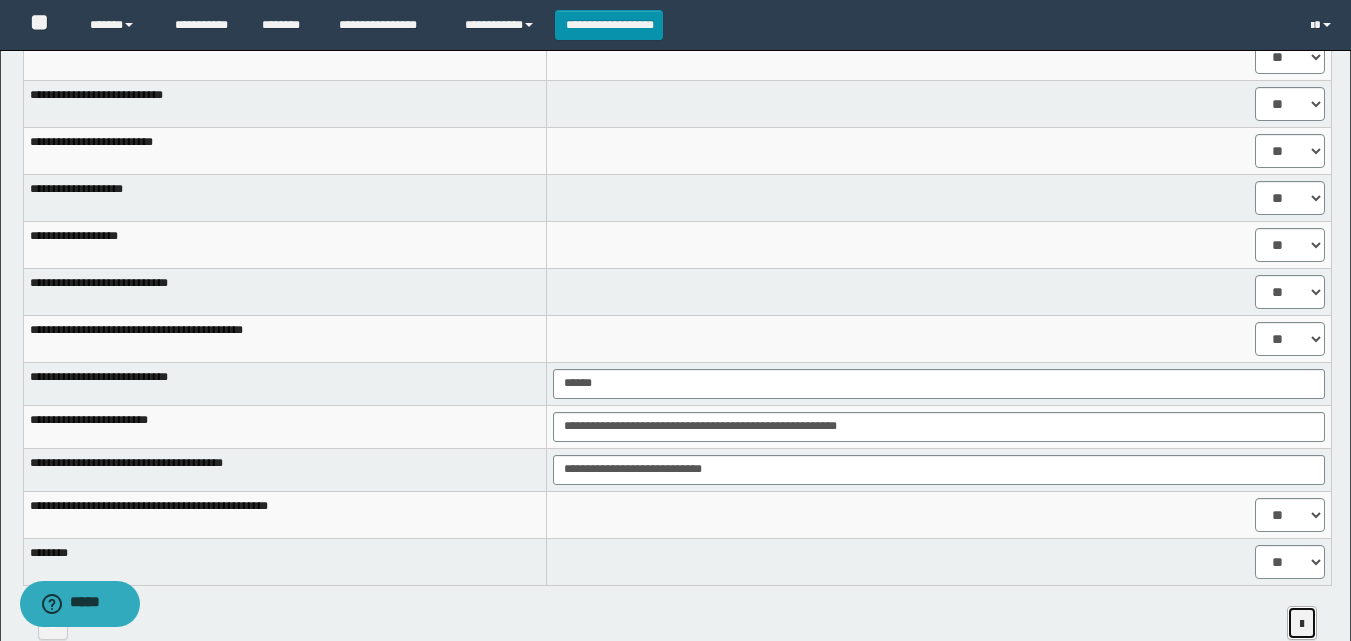 click at bounding box center [1302, 624] 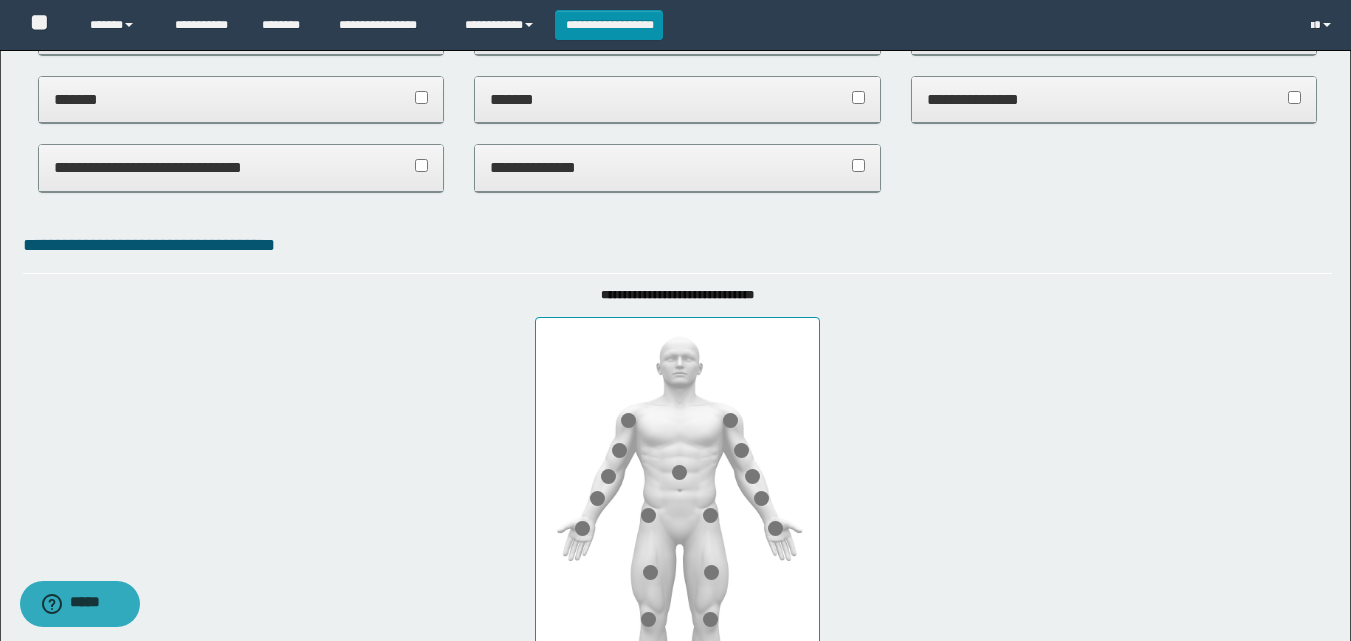 scroll, scrollTop: 737, scrollLeft: 0, axis: vertical 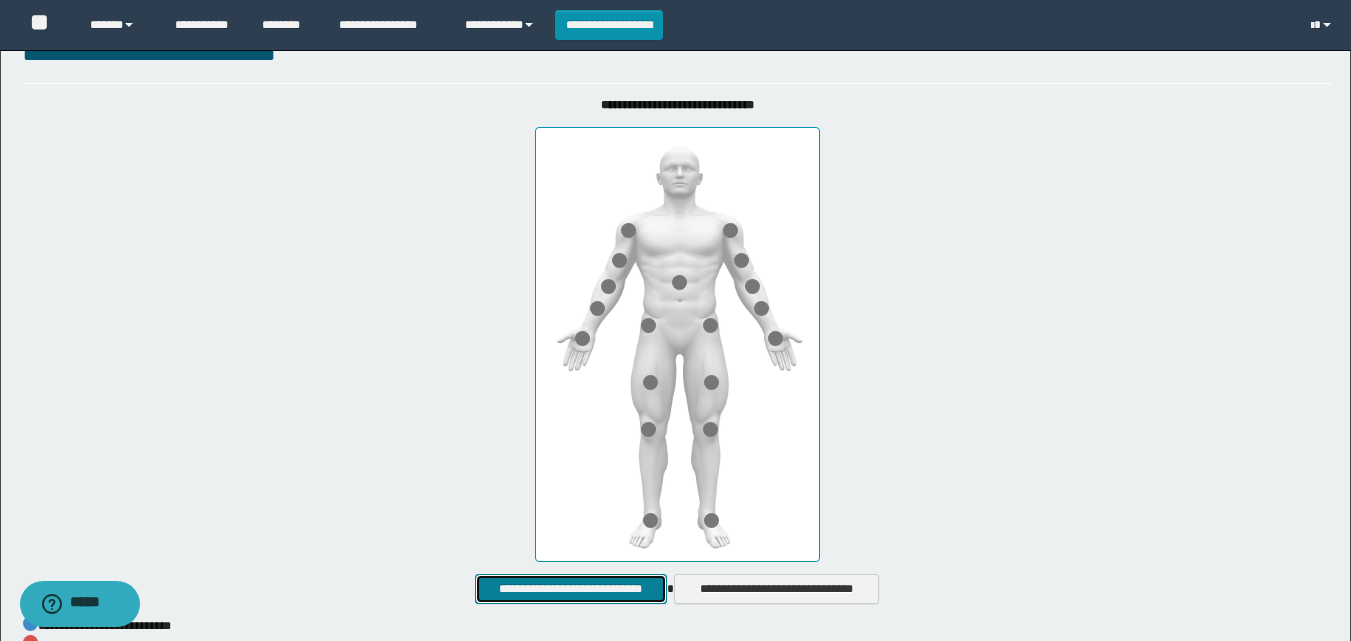 click on "**********" at bounding box center [570, 589] 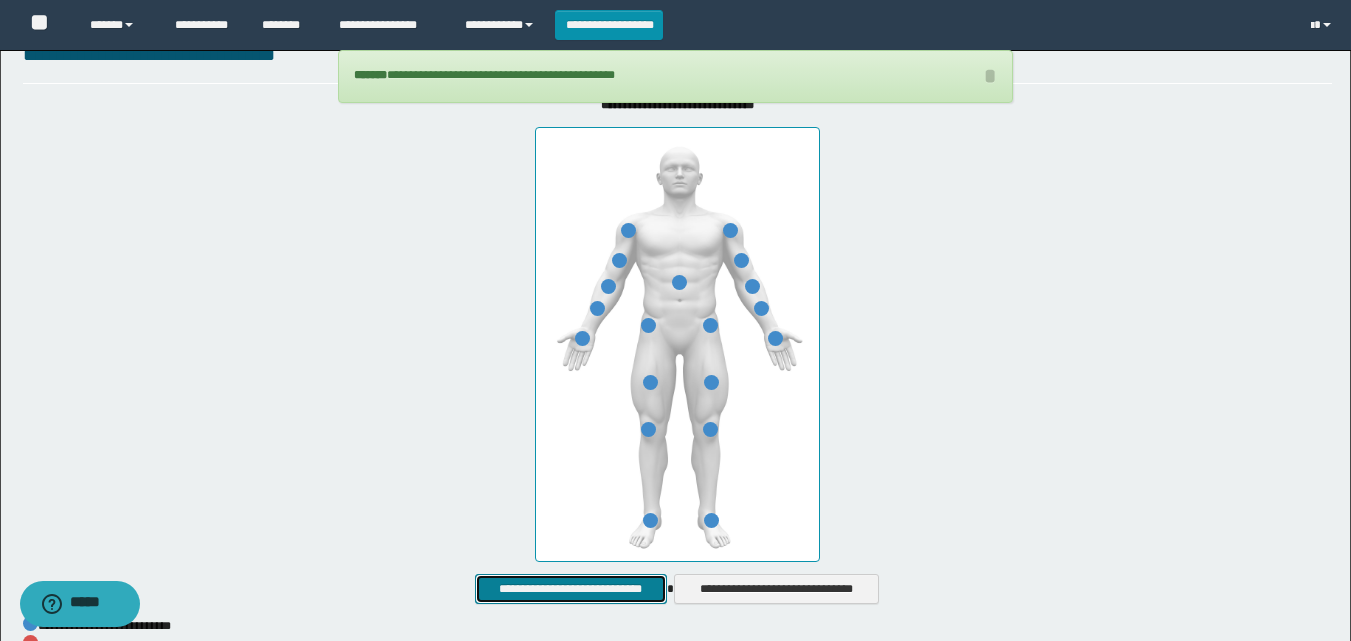 scroll, scrollTop: 177, scrollLeft: 0, axis: vertical 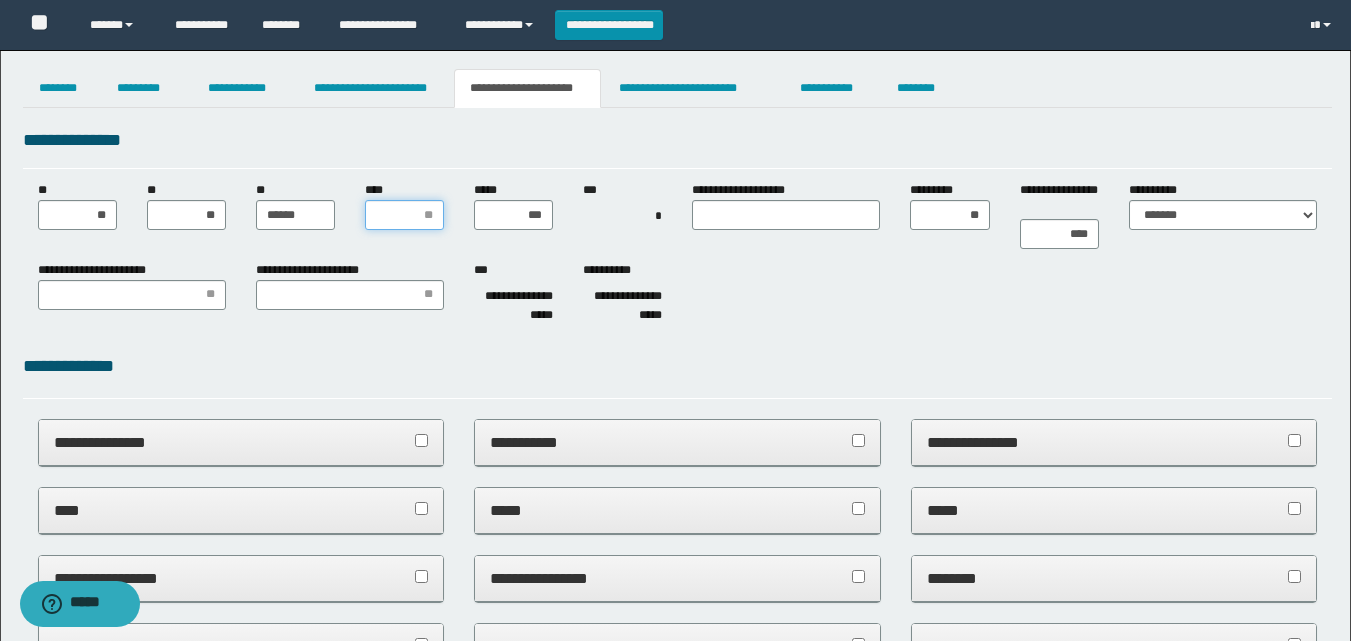 click on "****" at bounding box center (404, 215) 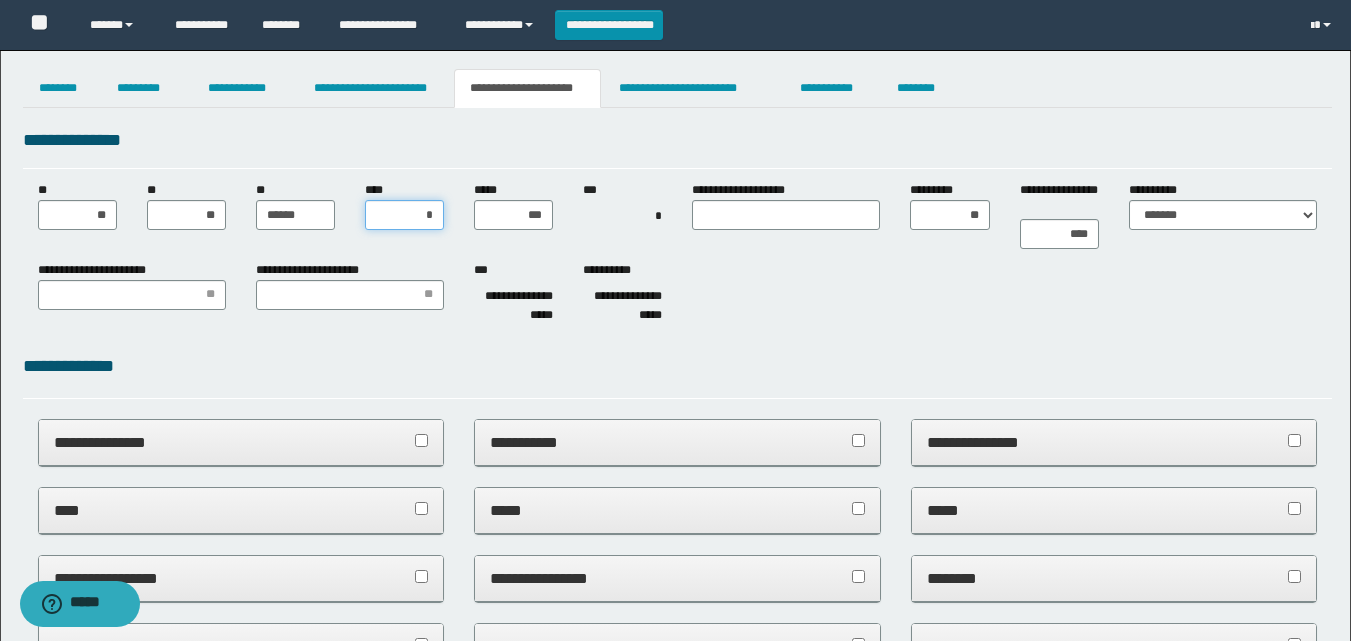 type on "**" 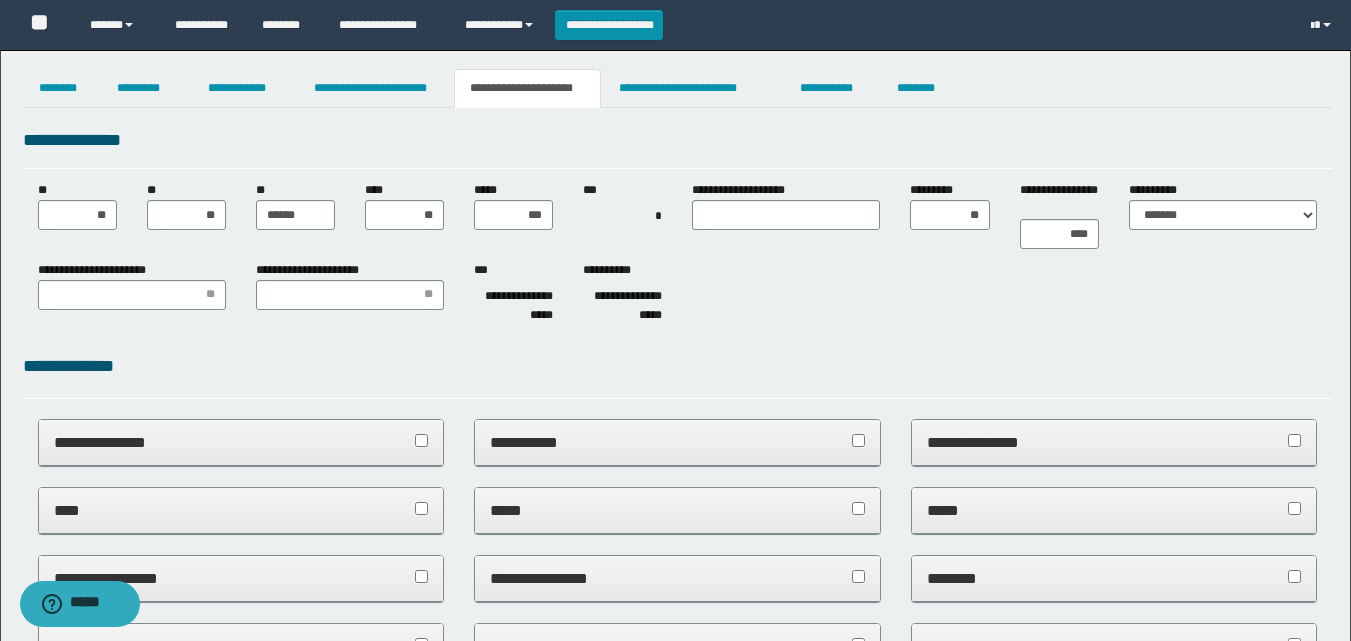 click on "**********" at bounding box center [677, 296] 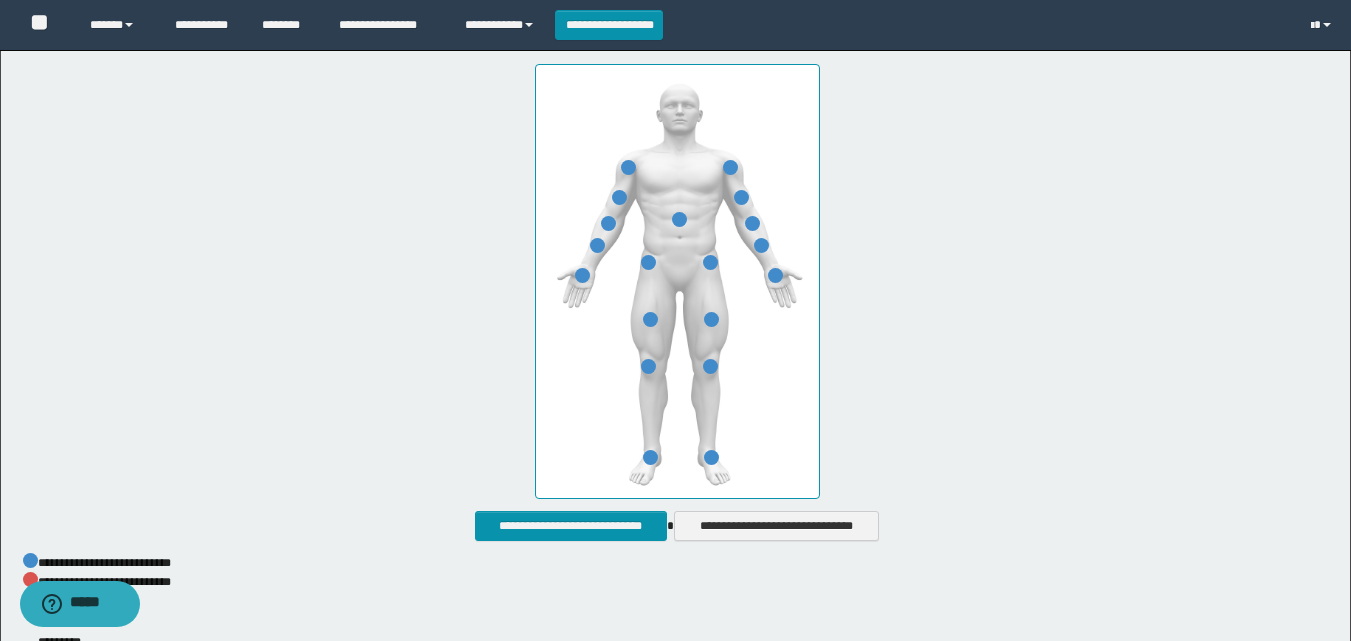 scroll, scrollTop: 1100, scrollLeft: 0, axis: vertical 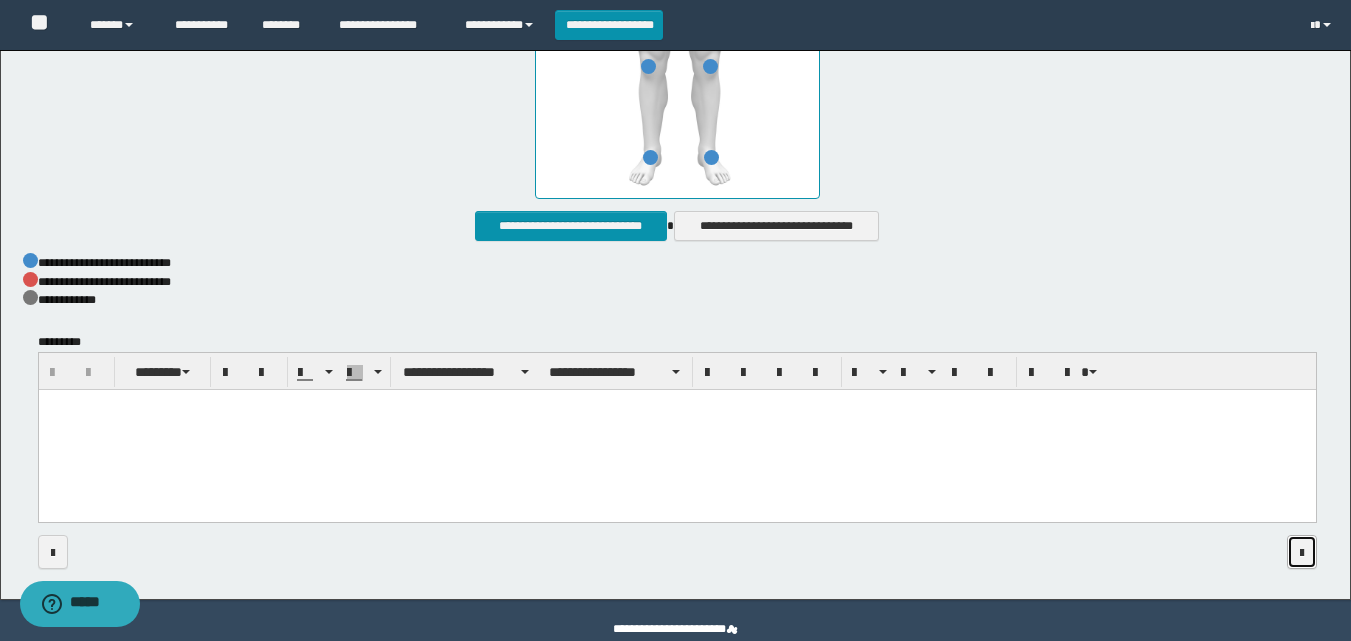 click at bounding box center (1302, 553) 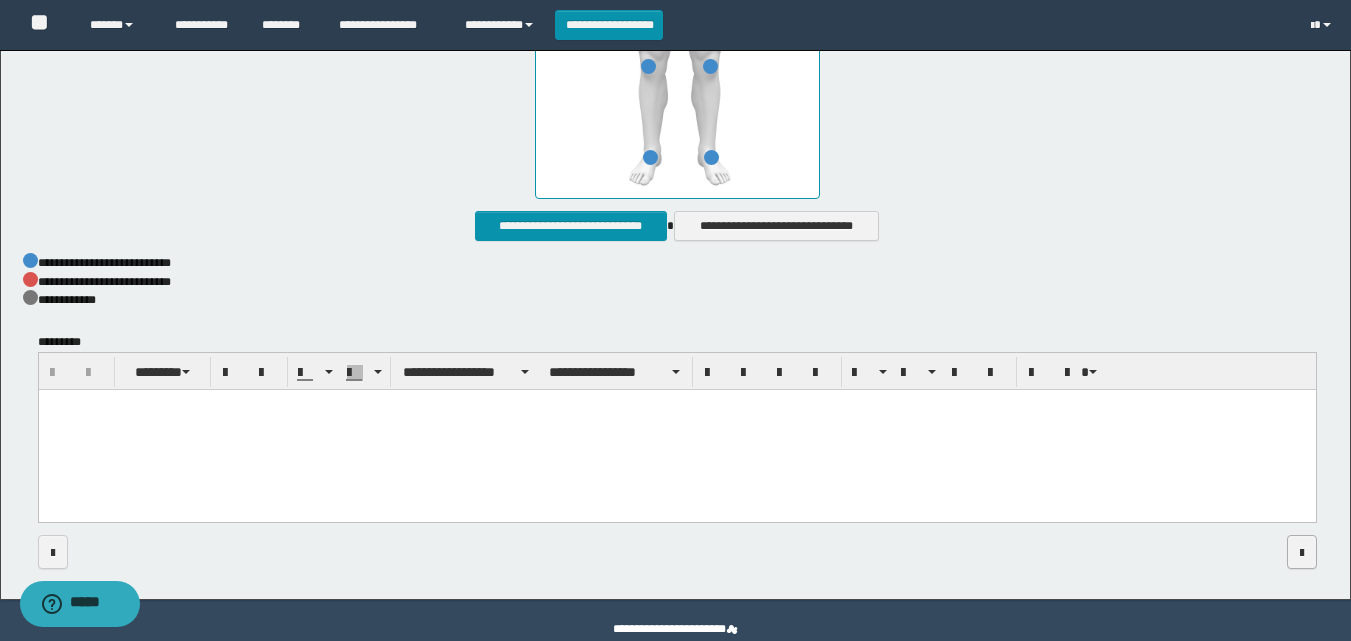 scroll, scrollTop: 0, scrollLeft: 0, axis: both 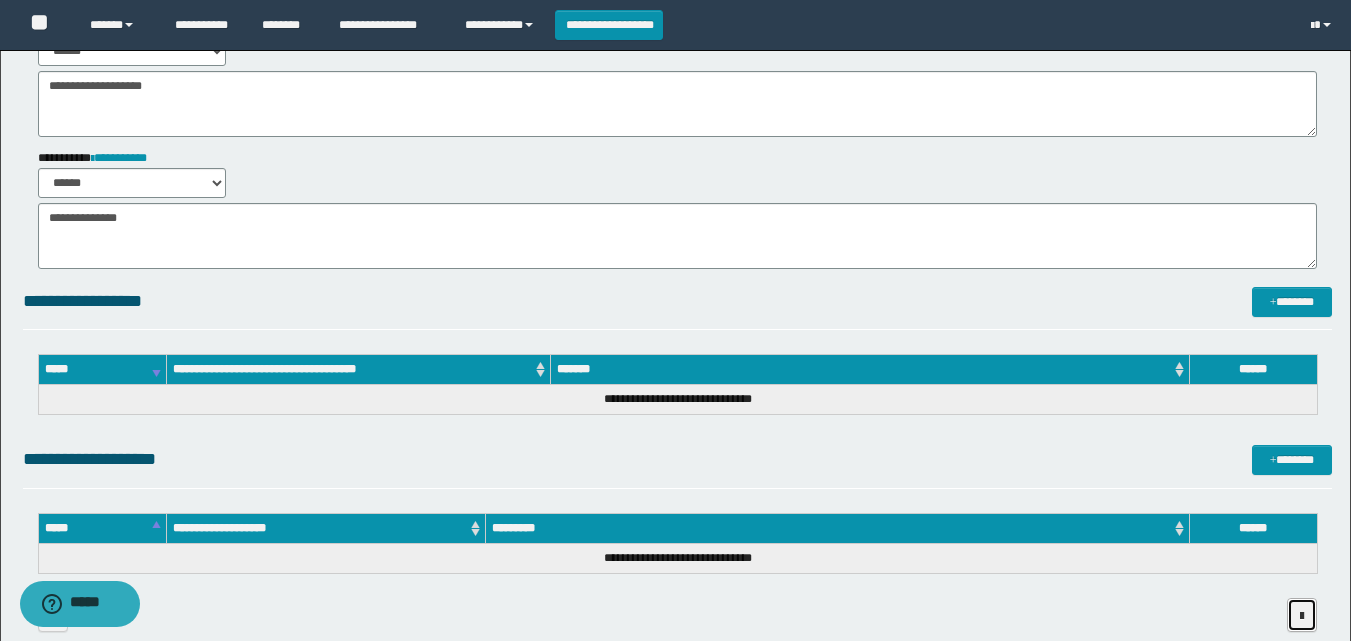 click at bounding box center [1302, 615] 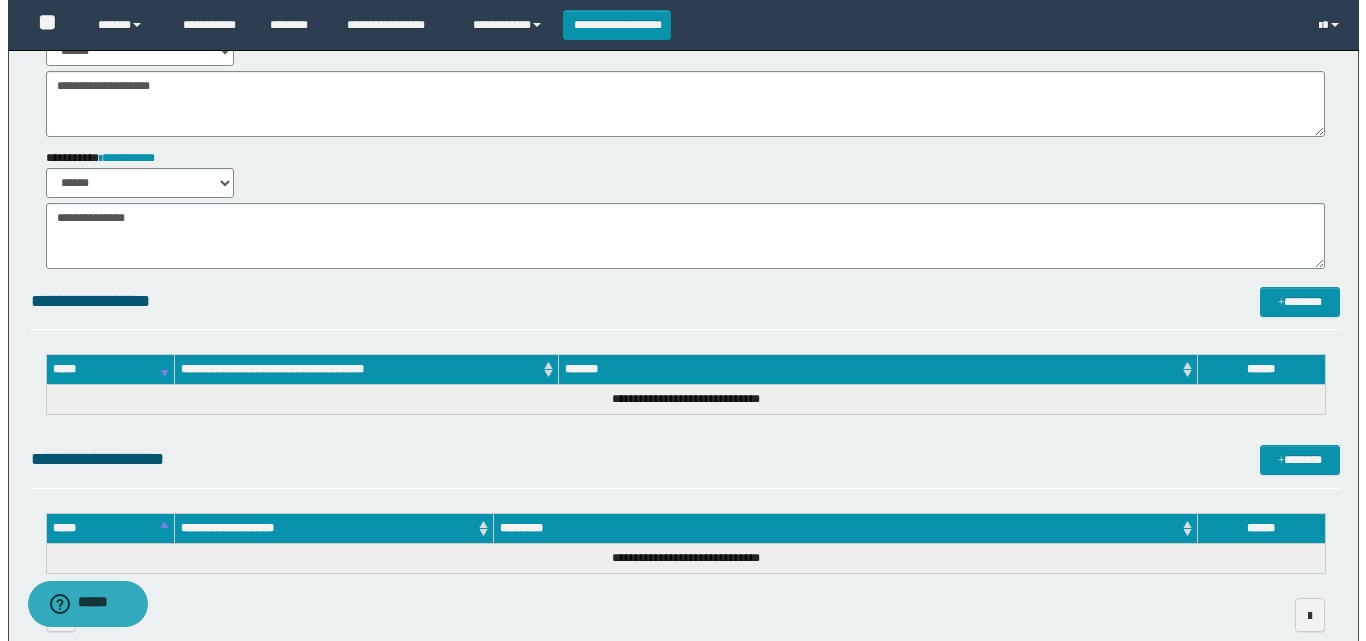 scroll, scrollTop: 0, scrollLeft: 0, axis: both 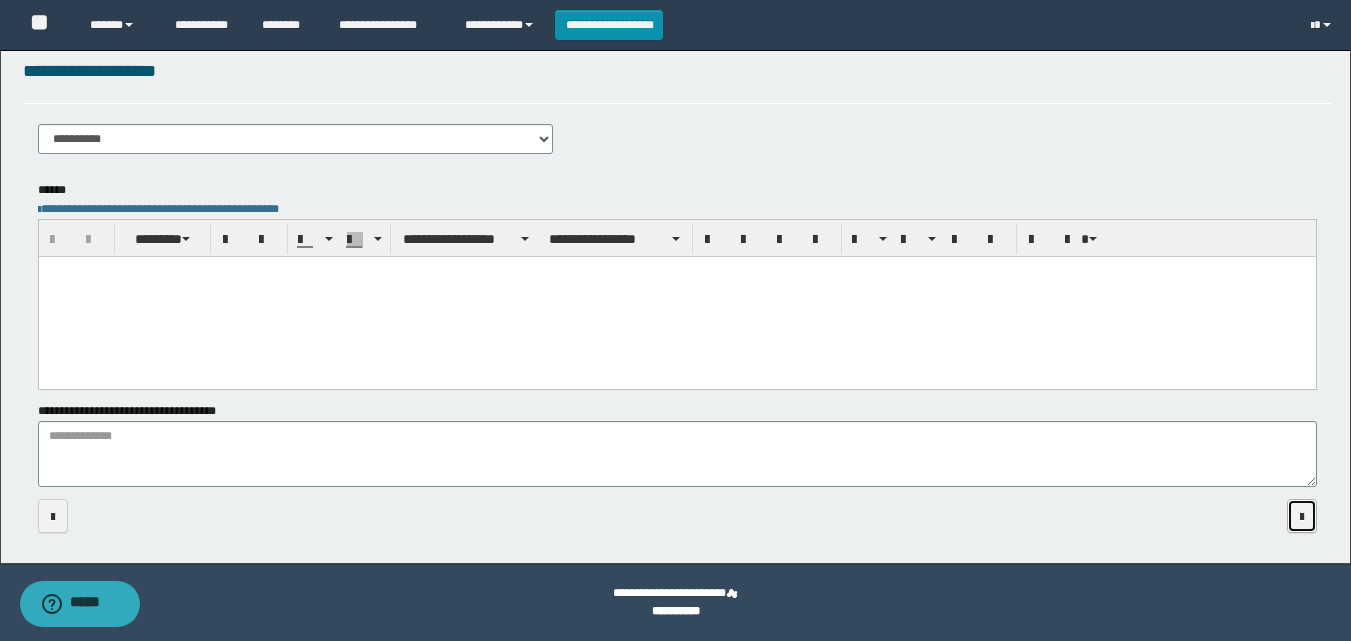 click at bounding box center (1302, 517) 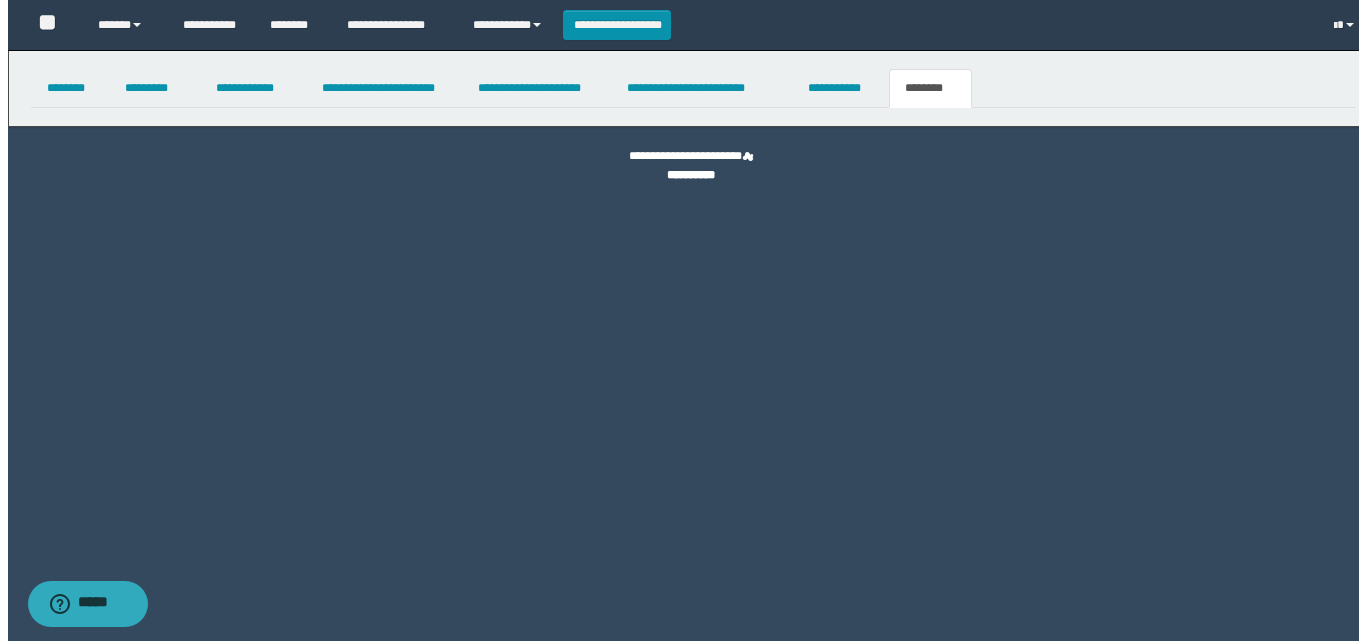 scroll, scrollTop: 0, scrollLeft: 0, axis: both 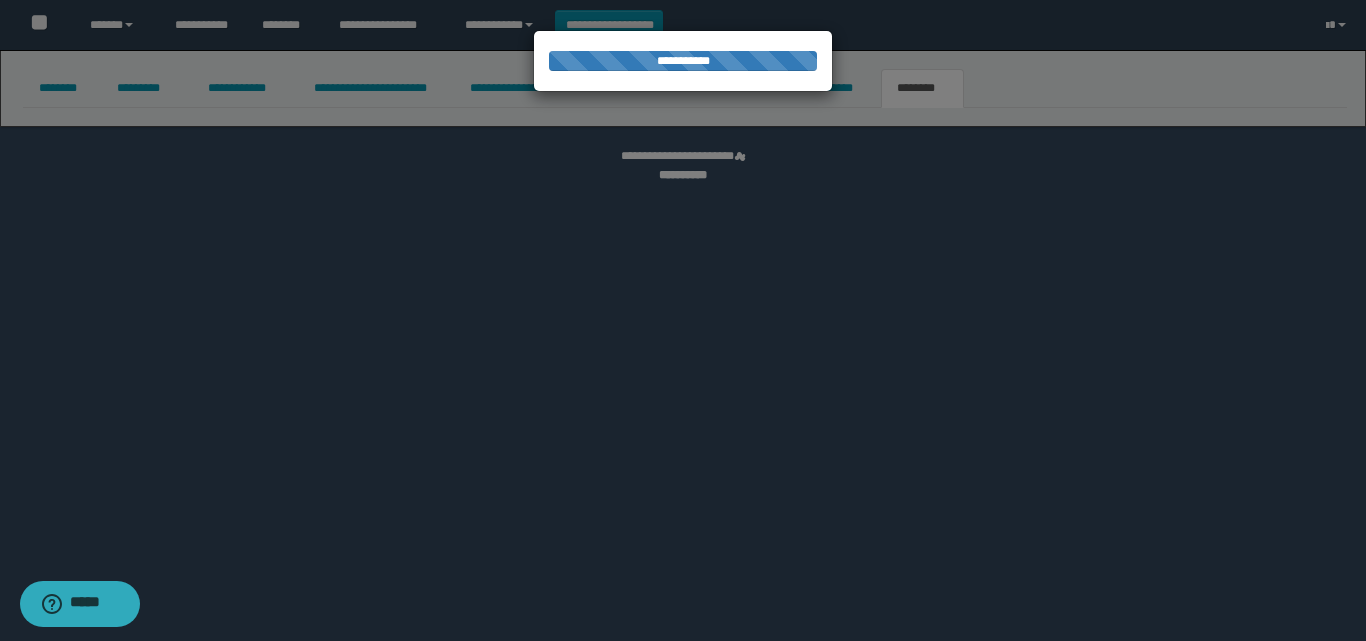 select 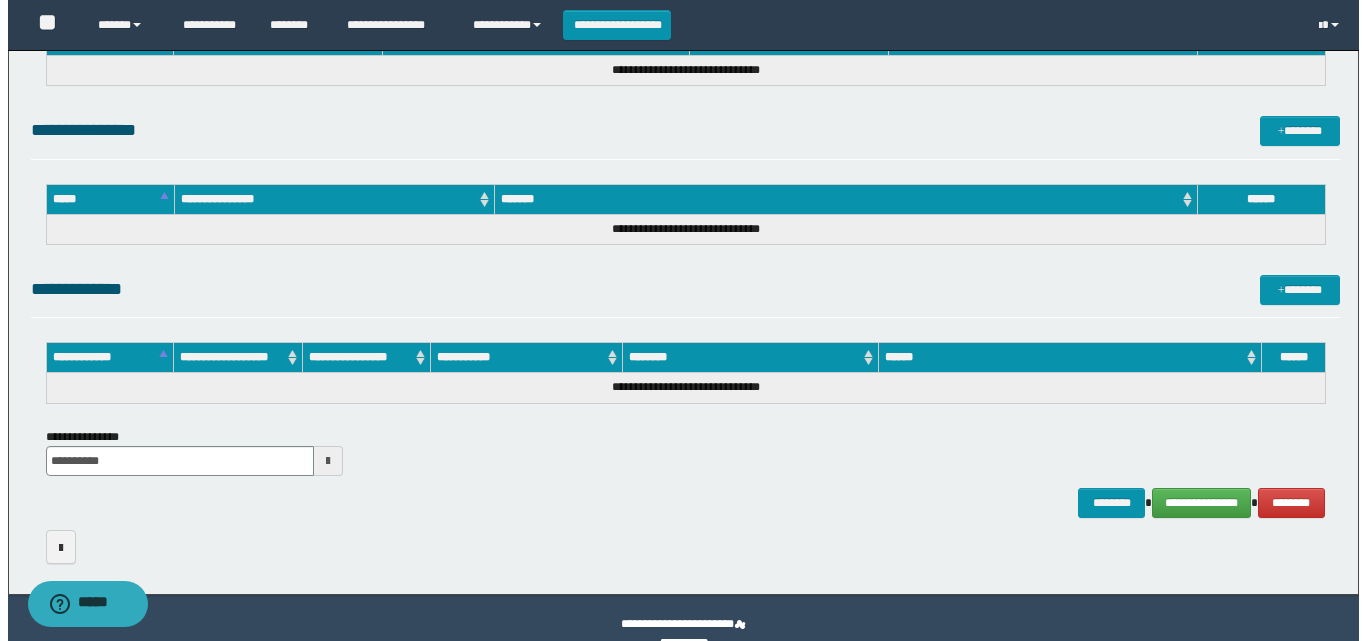 scroll, scrollTop: 990, scrollLeft: 0, axis: vertical 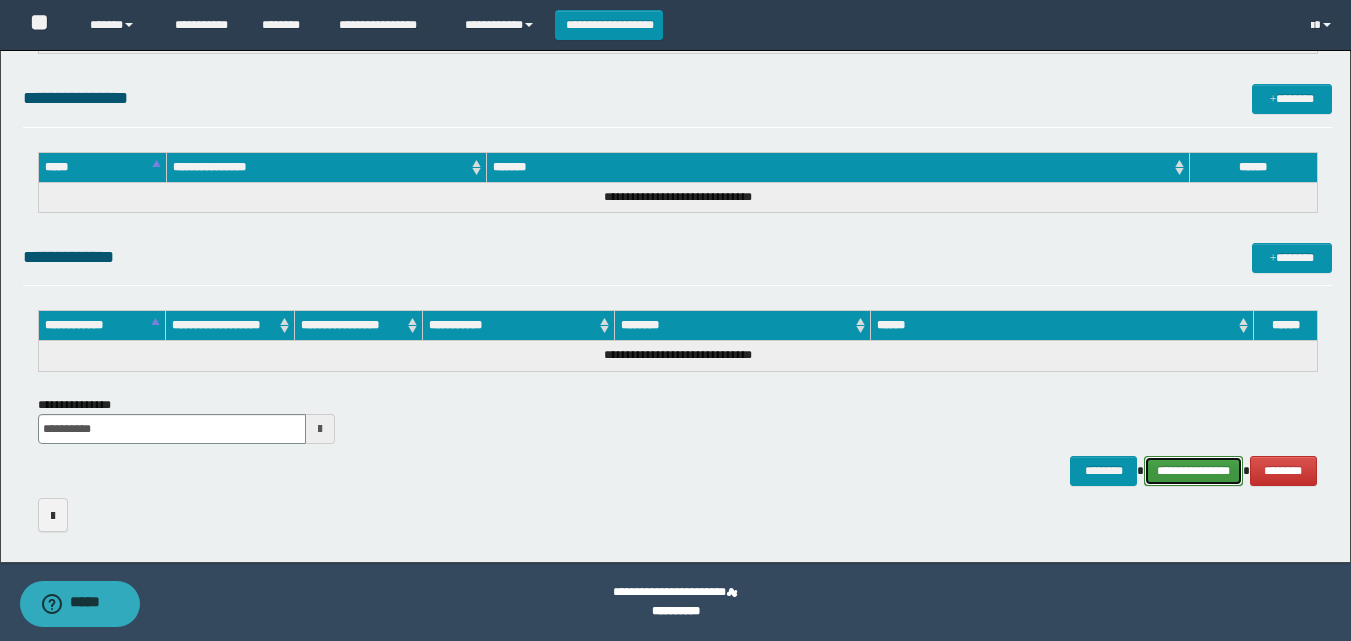 click on "**********" at bounding box center (1193, 471) 